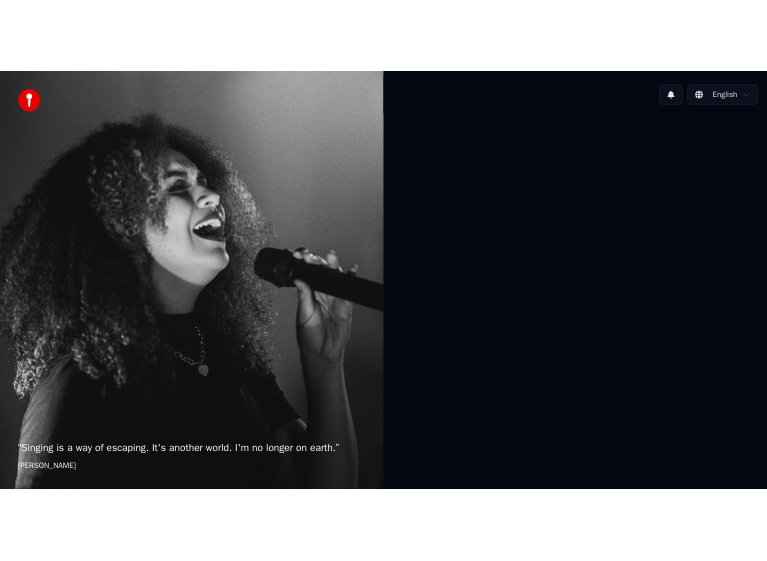 scroll, scrollTop: 0, scrollLeft: 0, axis: both 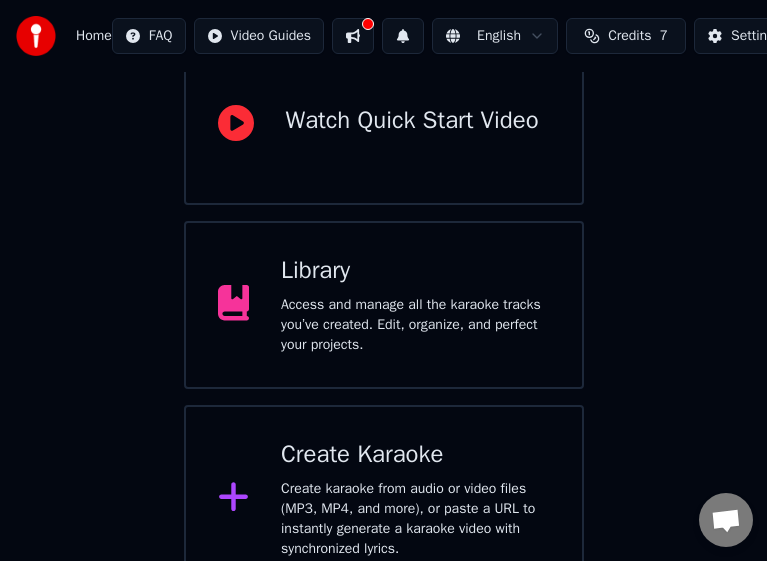 click on "Create karaoke from audio or video files (MP3, MP4, and more), or paste a URL to instantly generate a karaoke video with synchronized lyrics." at bounding box center (415, 519) 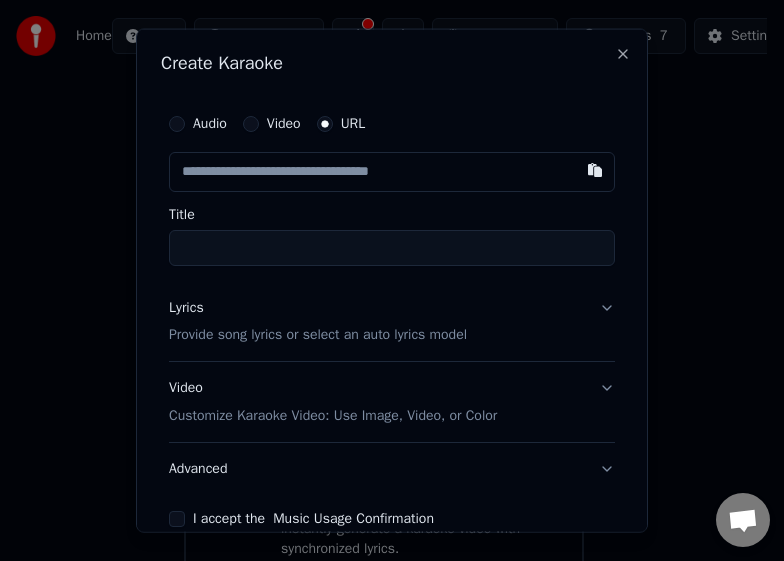 paste on "**********" 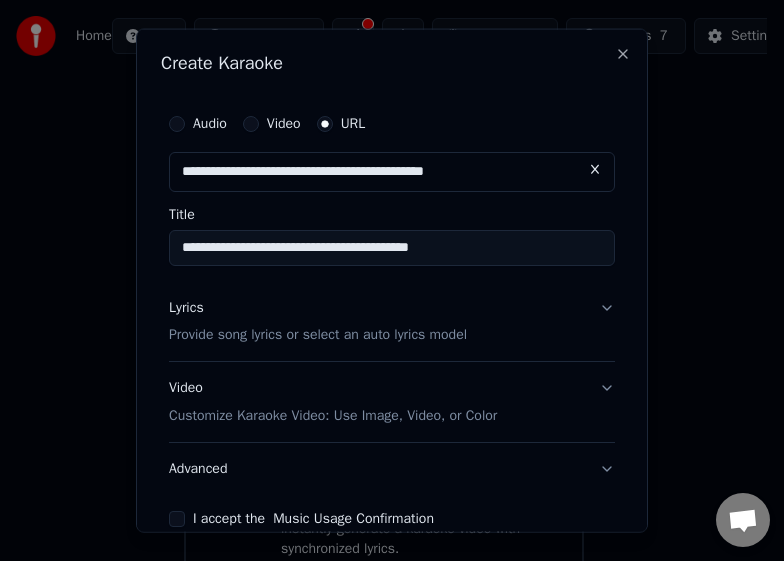 type on "**********" 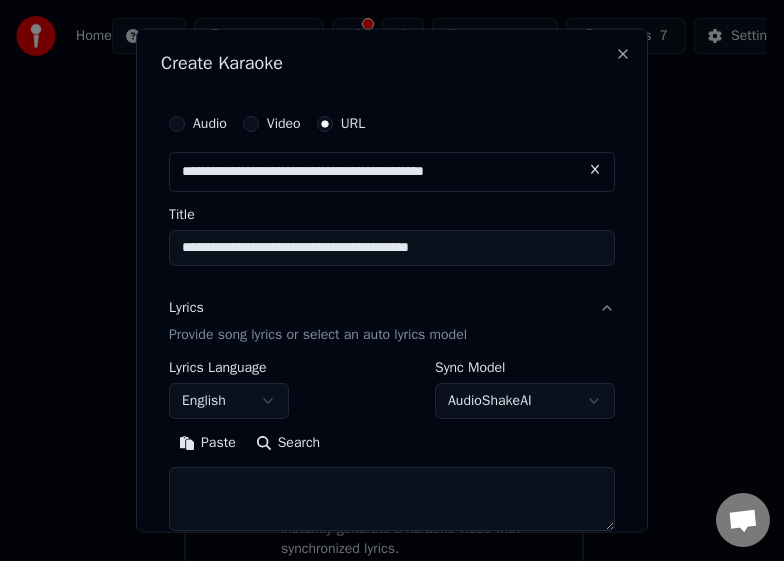 scroll, scrollTop: 2, scrollLeft: 0, axis: vertical 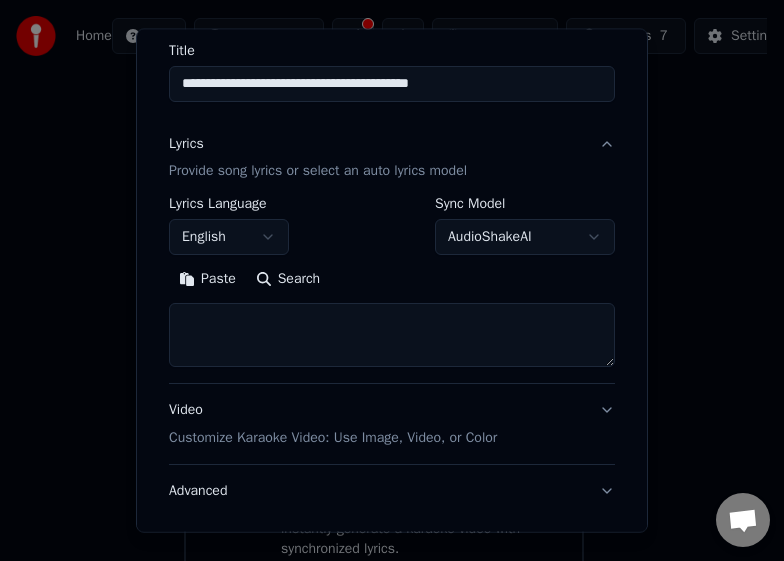 click on "Search" at bounding box center [288, 279] 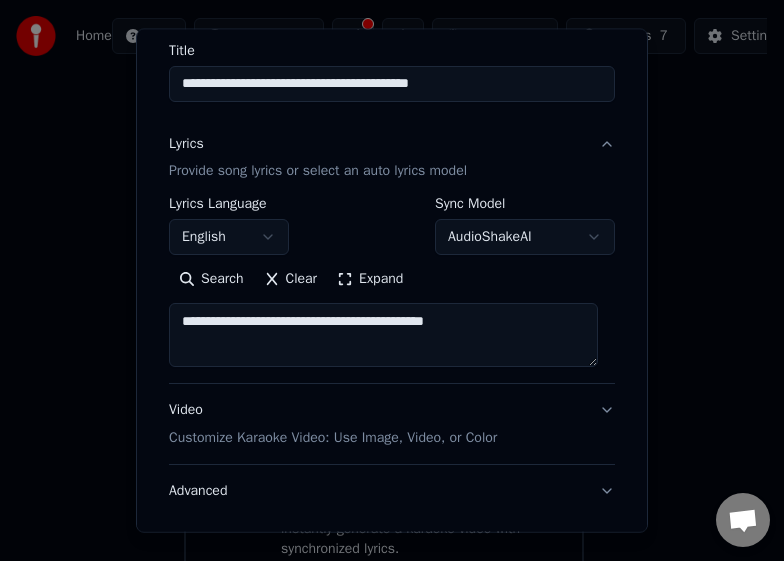 drag, startPoint x: 185, startPoint y: 317, endPoint x: 601, endPoint y: 345, distance: 416.94125 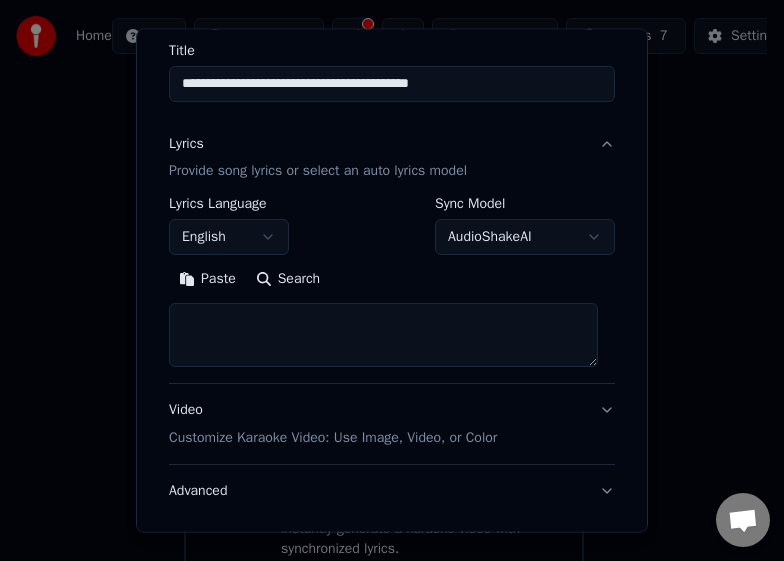 click at bounding box center (383, 335) 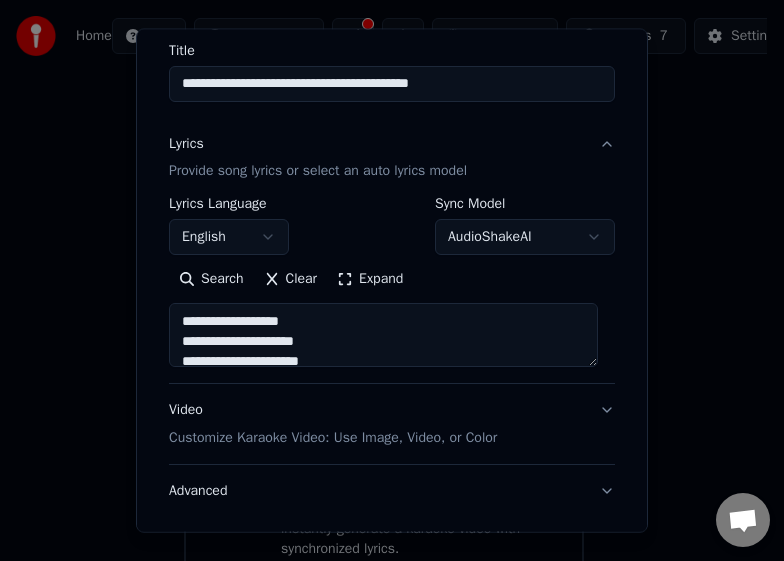 scroll, scrollTop: 985, scrollLeft: 0, axis: vertical 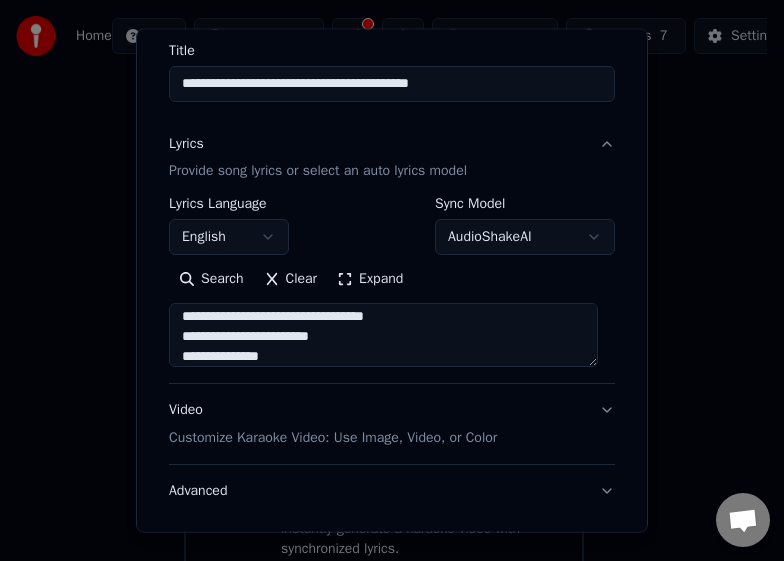 type on "**********" 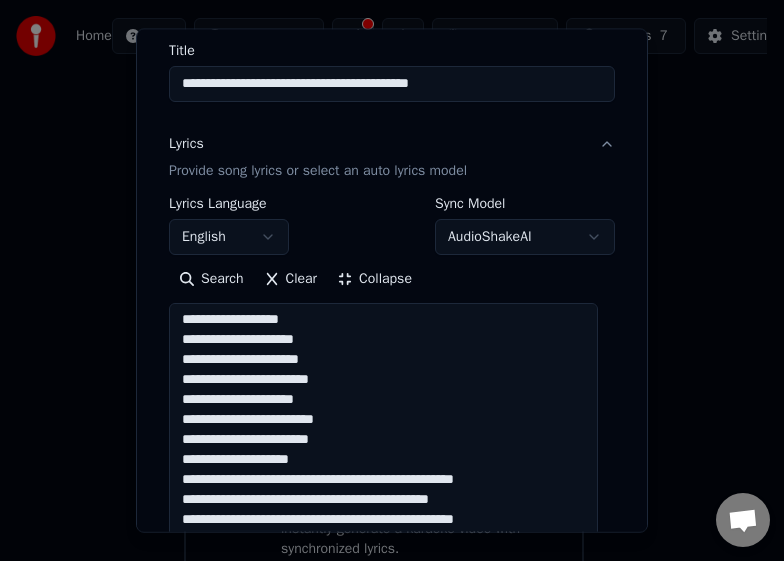 scroll, scrollTop: 2, scrollLeft: 0, axis: vertical 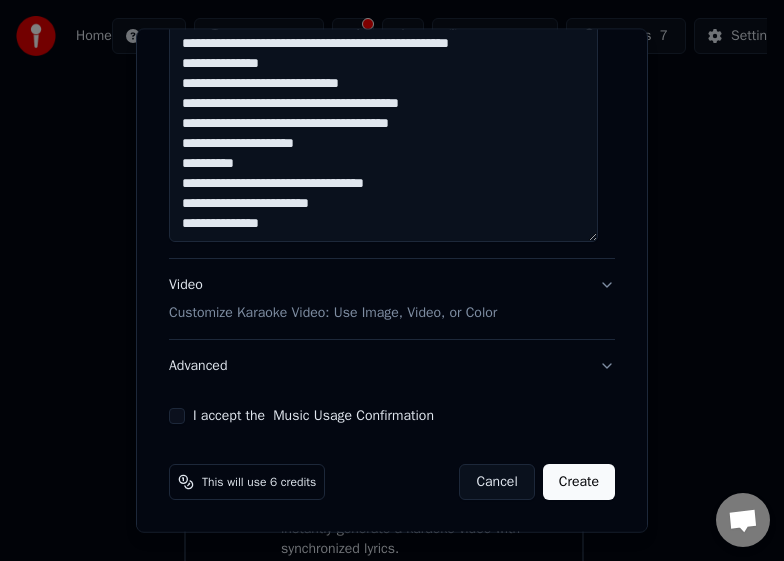 click on "I accept the   Music Usage Confirmation" at bounding box center [177, 416] 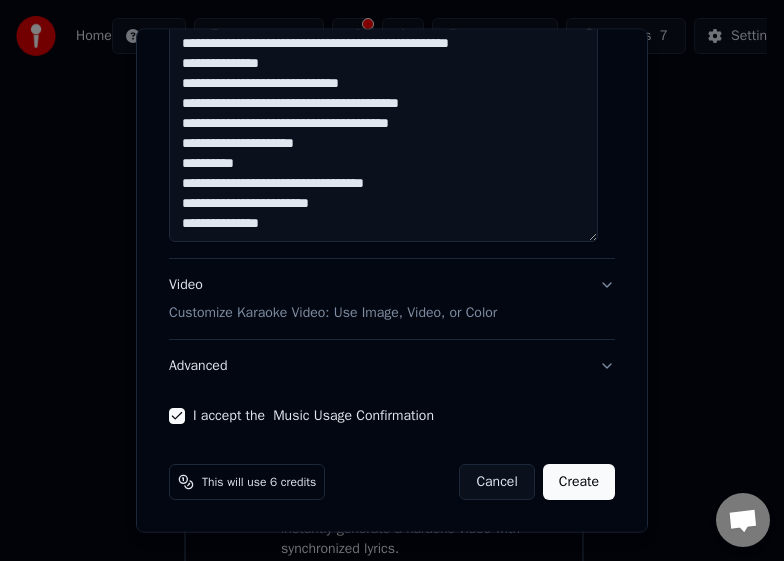 click on "Video Customize Karaoke Video: Use Image, Video, or Color" at bounding box center (392, 299) 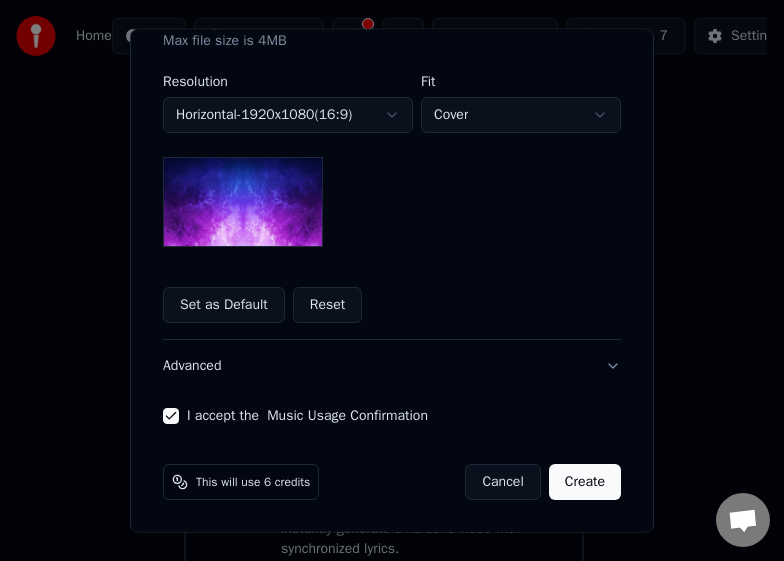 scroll, scrollTop: 497, scrollLeft: 0, axis: vertical 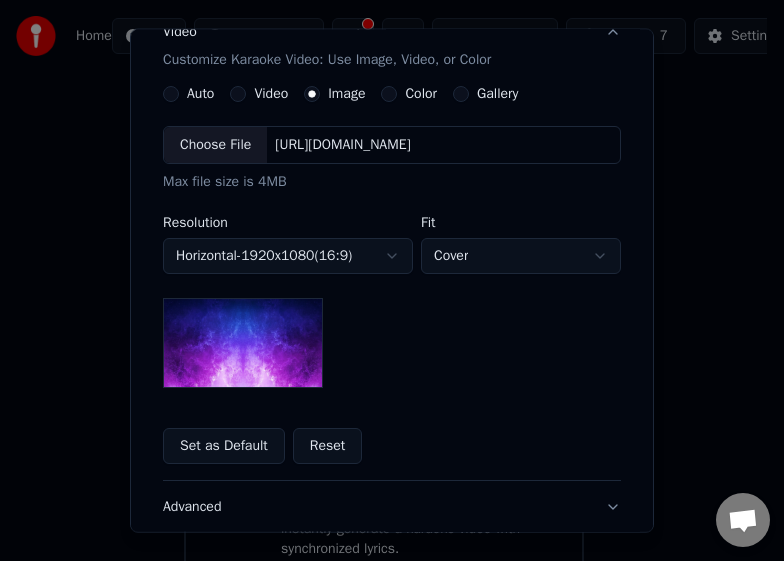 click at bounding box center (243, 343) 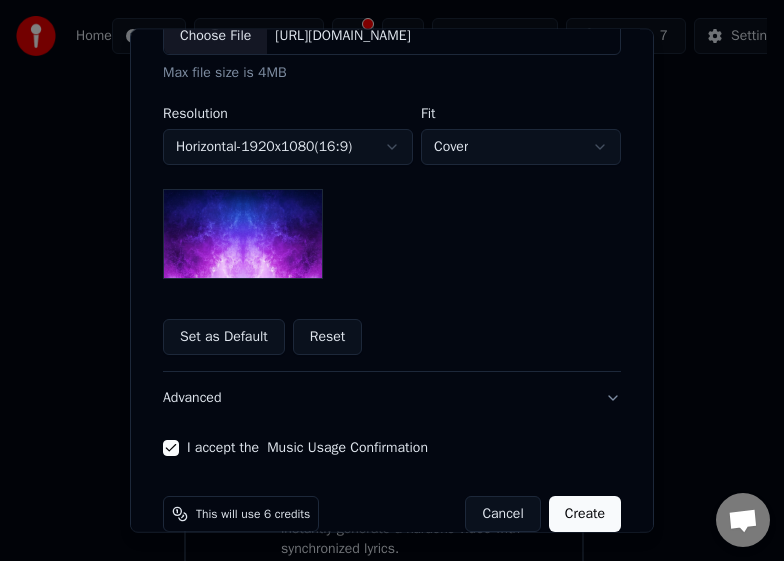 scroll, scrollTop: 497, scrollLeft: 0, axis: vertical 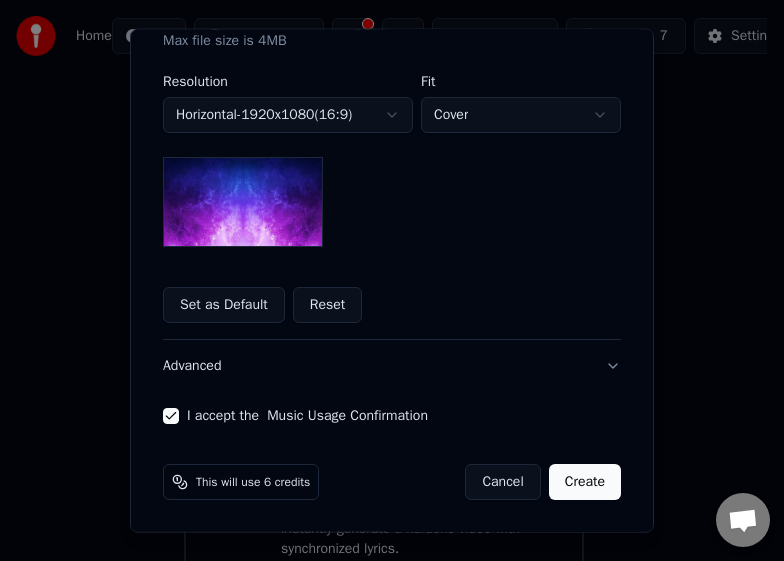 click on "Create" at bounding box center [585, 482] 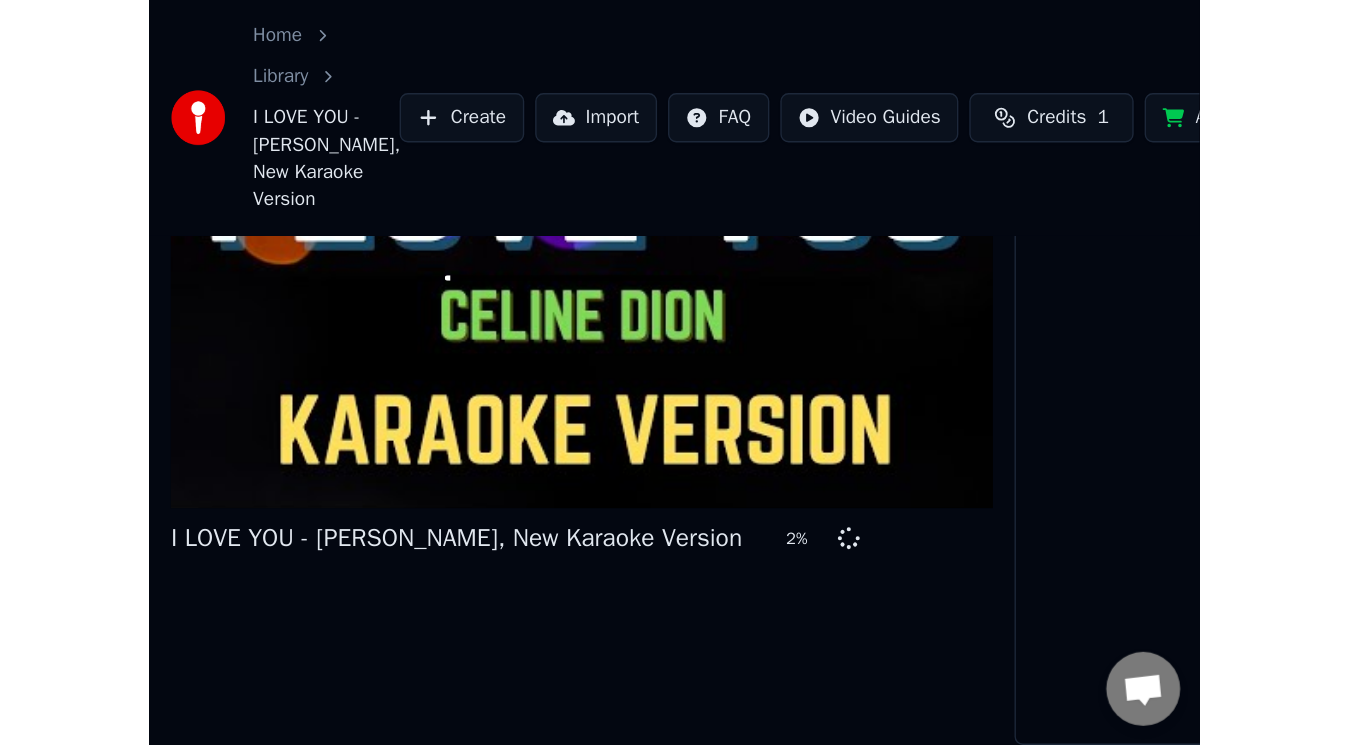 scroll, scrollTop: 18, scrollLeft: 0, axis: vertical 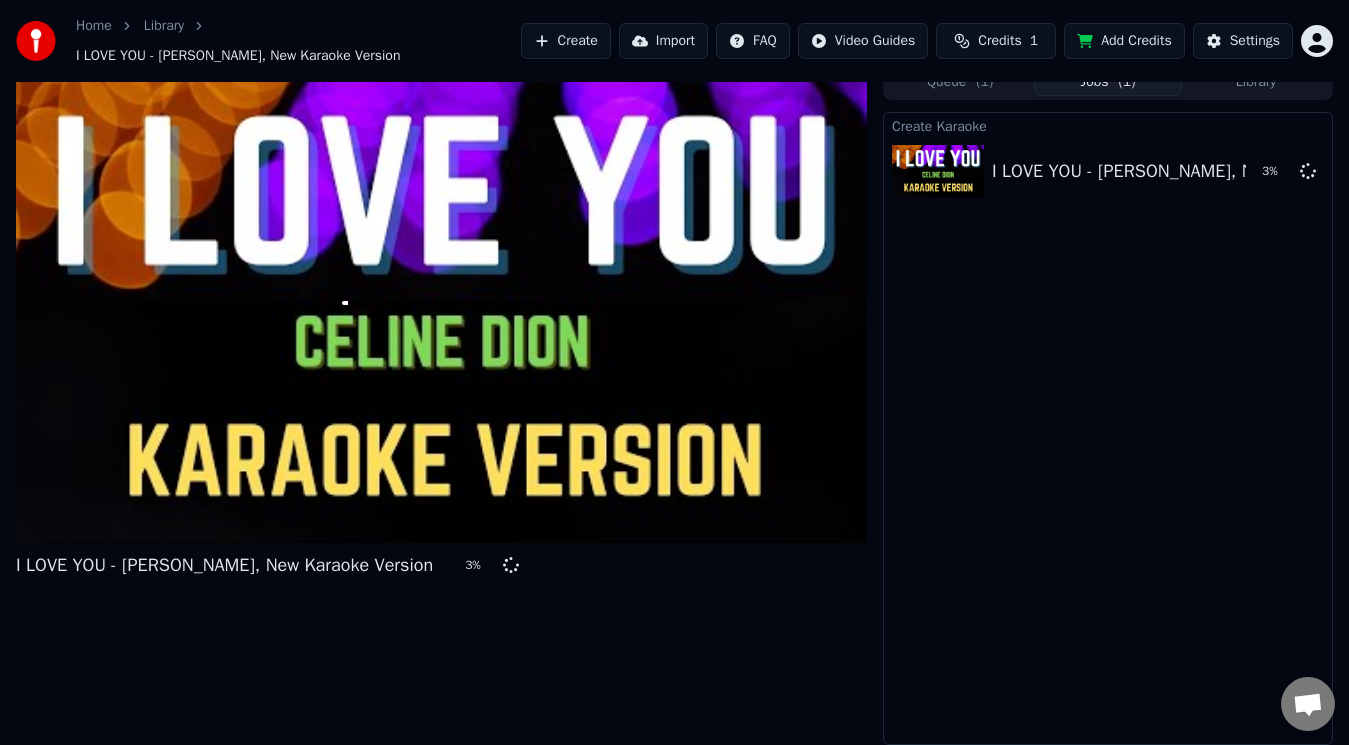 click on "Queue ( 1 )" at bounding box center (960, 81) 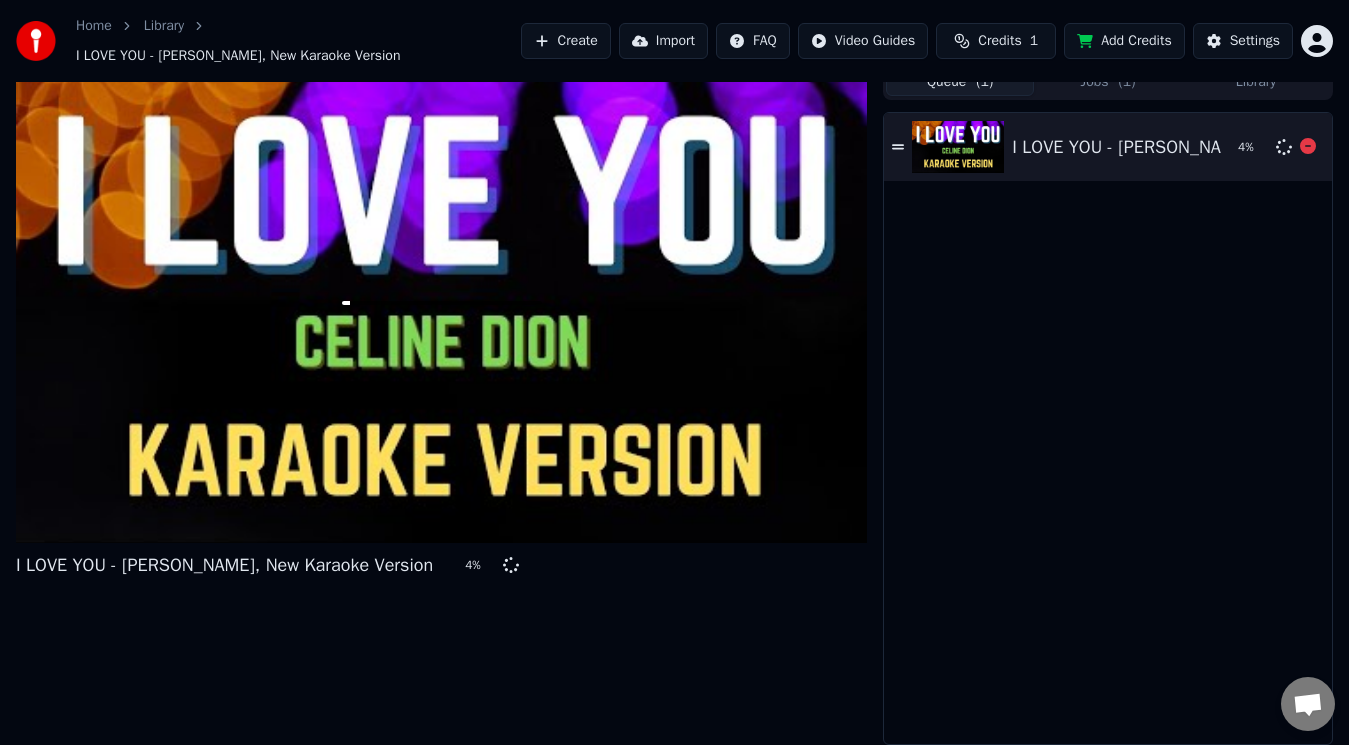 click at bounding box center [958, 147] 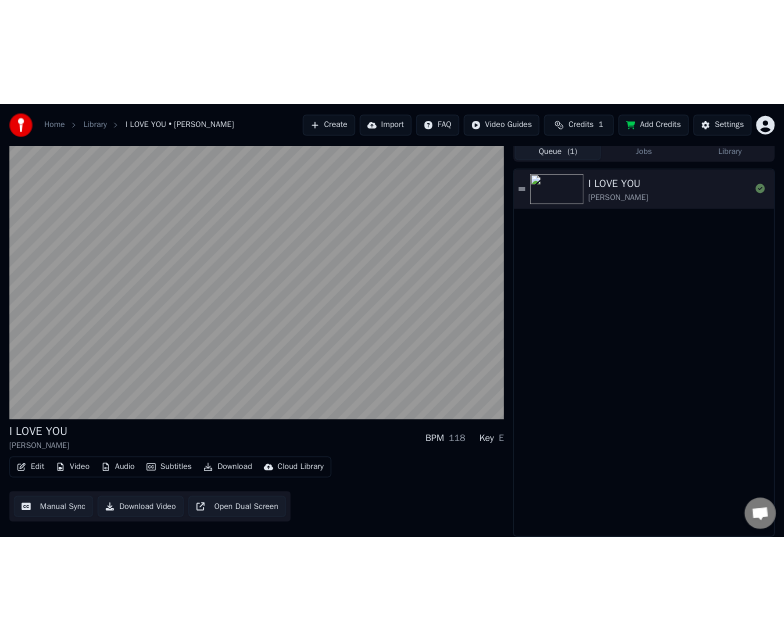 scroll, scrollTop: 8, scrollLeft: 0, axis: vertical 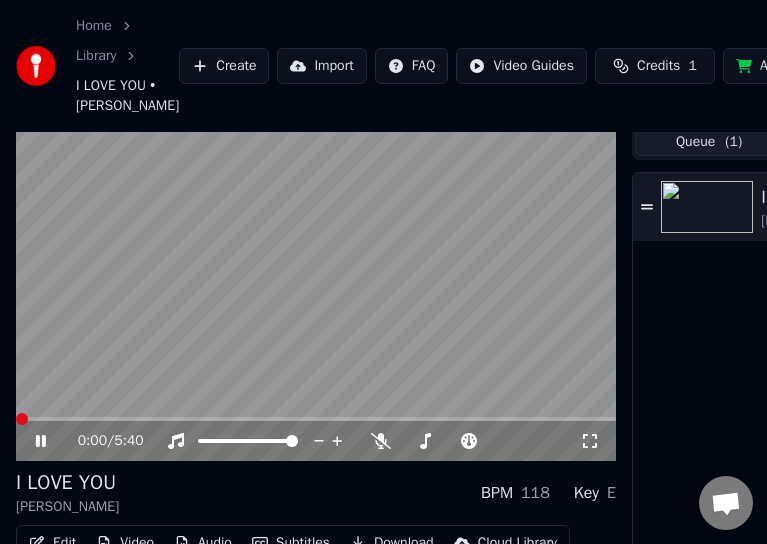 click at bounding box center [22, 419] 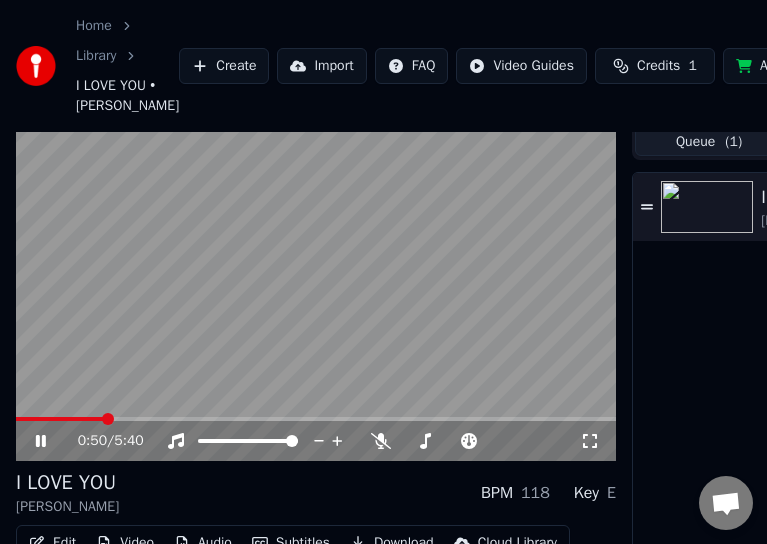 click at bounding box center (316, 419) 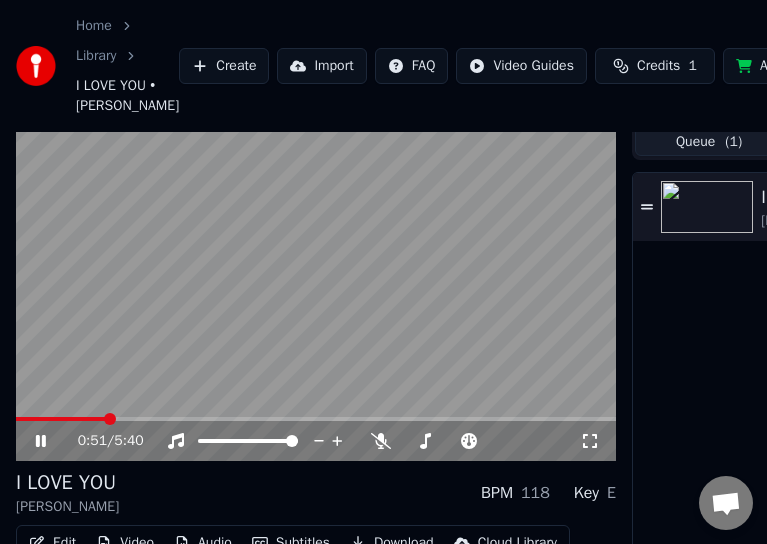 click at bounding box center (110, 419) 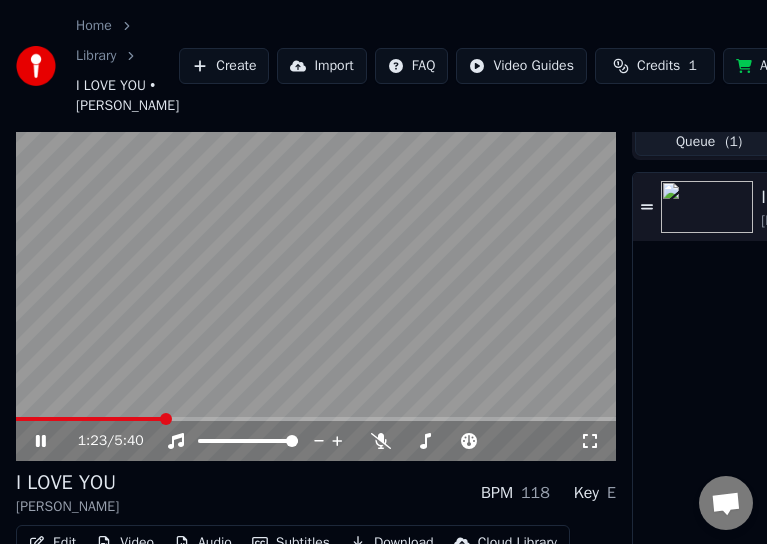 click at bounding box center (316, 419) 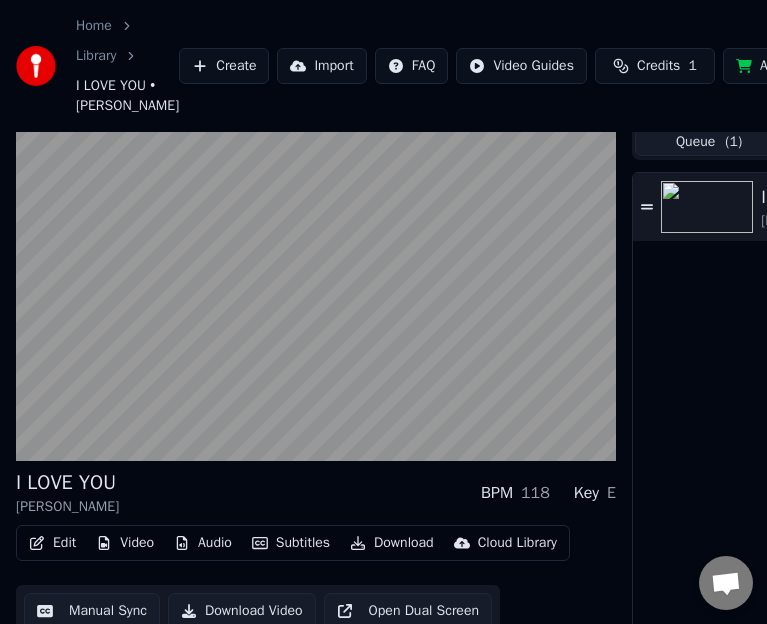 click on "Edit" at bounding box center [52, 543] 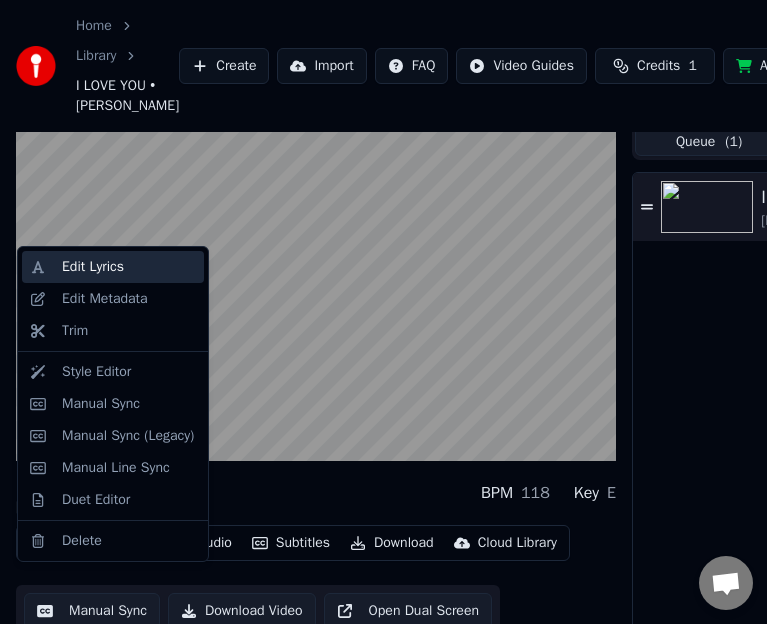click on "Edit Lyrics" at bounding box center [129, 267] 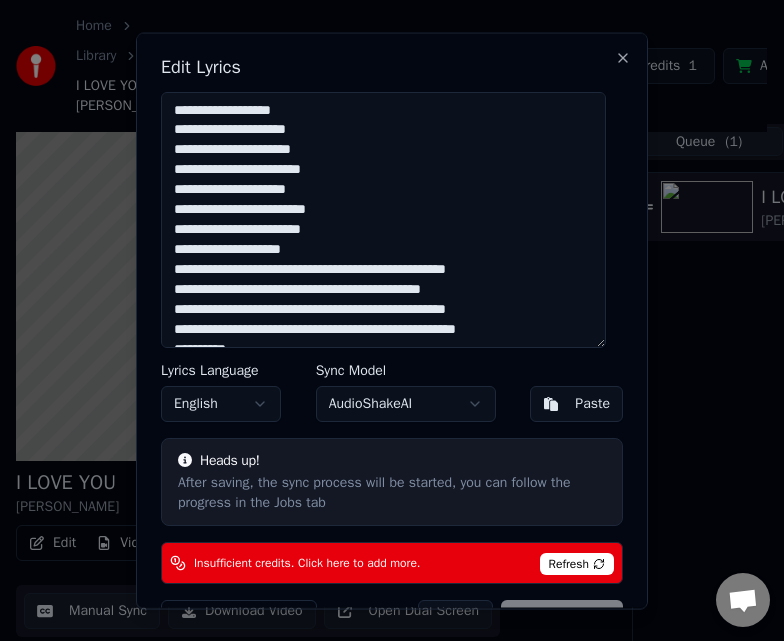 click on "Refresh" at bounding box center [577, 562] 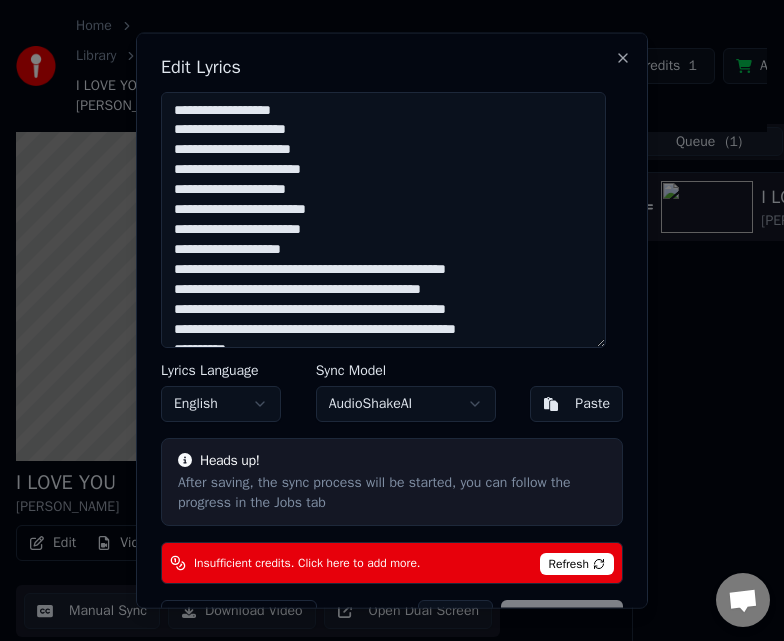 click on "Refresh" at bounding box center [577, 562] 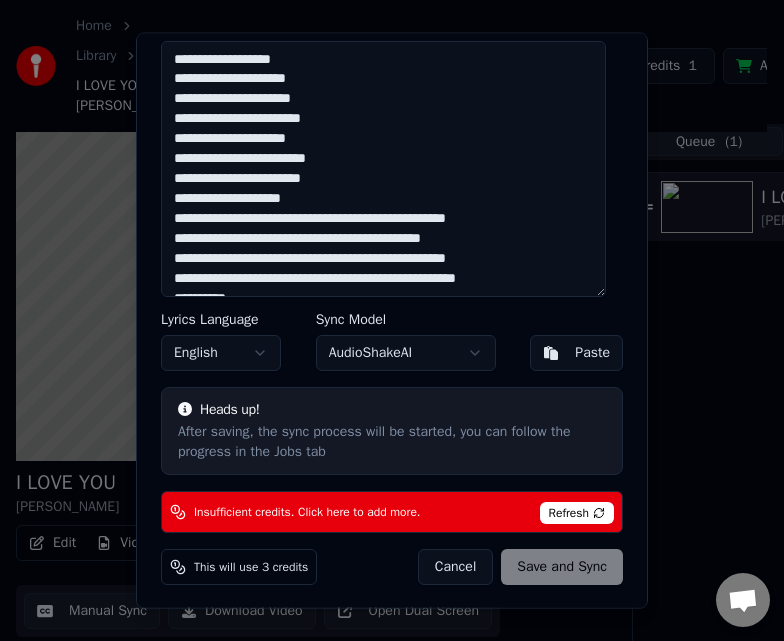 click on "Refresh" at bounding box center [577, 512] 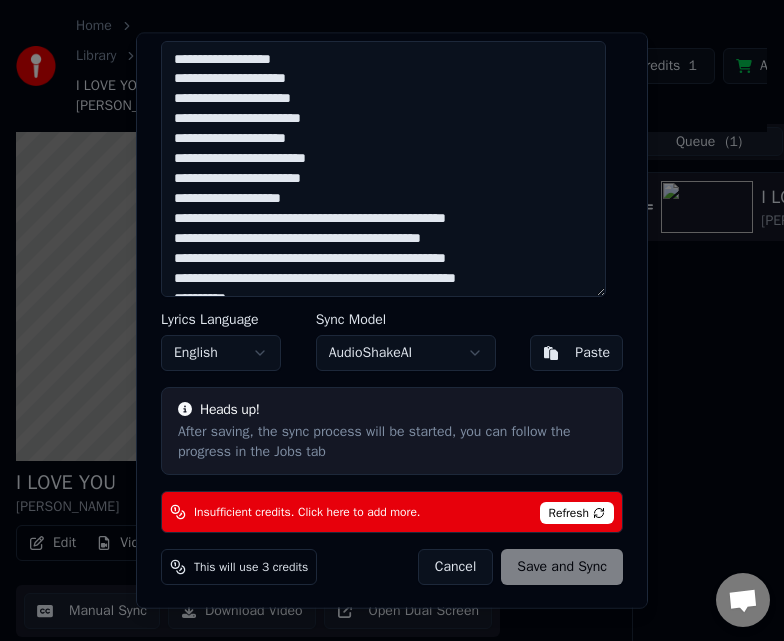 click on "Home Library I LOVE YOU • [PERSON_NAME] Create Import FAQ Video Guides Credits 1 Add Credits Settings I LOVE YOU [PERSON_NAME] BPM 118 Key E Edit Video Audio Subtitles Download Cloud Library Manual Sync Download Video Open Dual Screen Queue ( 1 ) Jobs Library I LOVE YOU [PERSON_NAME] Edit Lyrics Lyrics Language English Sync Model AudioShakeAI Paste Heads up! After saving, the sync process will be started, you can follow the progress in the Jobs tab Insufficient credits. Click here to add more. Refresh This will use 3 credits Cancel Save and Sync Close" at bounding box center [383, 312] 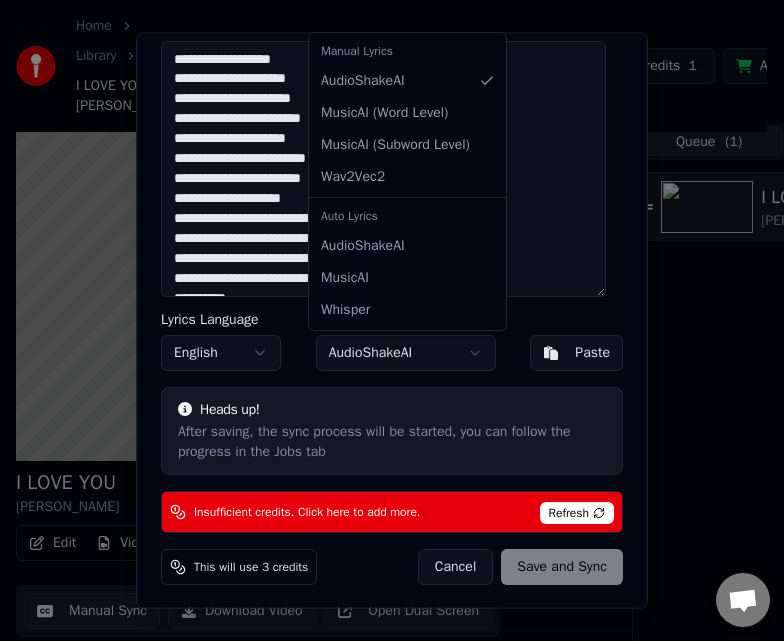 click on "Home Library I LOVE YOU • [PERSON_NAME] Create Import FAQ Video Guides Credits 1 Add Credits Settings I LOVE YOU [PERSON_NAME] BPM 118 Key E Edit Video Audio Subtitles Download Cloud Library Manual Sync Download Video Open Dual Screen Queue ( 1 ) Jobs Library I LOVE YOU [PERSON_NAME] Edit Lyrics Lyrics Language English Sync Model AudioShakeAI Paste Heads up! After saving, the sync process will be started, you can follow the progress in the Jobs tab Insufficient credits. Click here to add more. Refresh This will use 3 credits Cancel Save and Sync Close Manual Lyrics AudioShakeAI MusicAI ( Word Level ) MusicAI ( Subword Level ) Wav2Vec2 Auto Lyrics AudioShakeAI MusicAI Whisper" at bounding box center [383, 312] 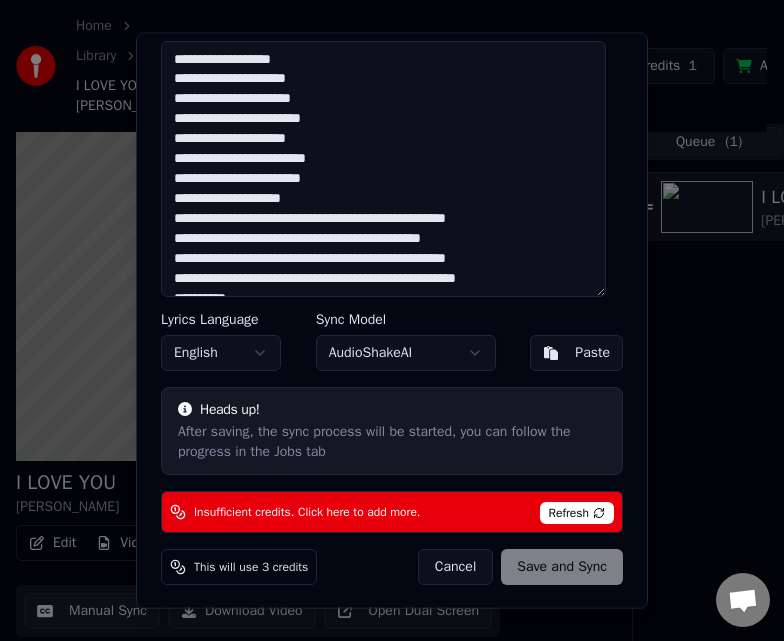 click on "Home Library I LOVE YOU • [PERSON_NAME] Create Import FAQ Video Guides Credits 1 Add Credits Settings I LOVE YOU [PERSON_NAME] BPM 118 Key E Edit Video Audio Subtitles Download Cloud Library Manual Sync Download Video Open Dual Screen Queue ( 1 ) Jobs Library I LOVE YOU [PERSON_NAME] Edit Lyrics Lyrics Language English Sync Model AudioShakeAI Paste Heads up! After saving, the sync process will be started, you can follow the progress in the Jobs tab Insufficient credits. Click here to add more. Refresh This will use 3 credits Cancel Save and Sync Close" at bounding box center (383, 312) 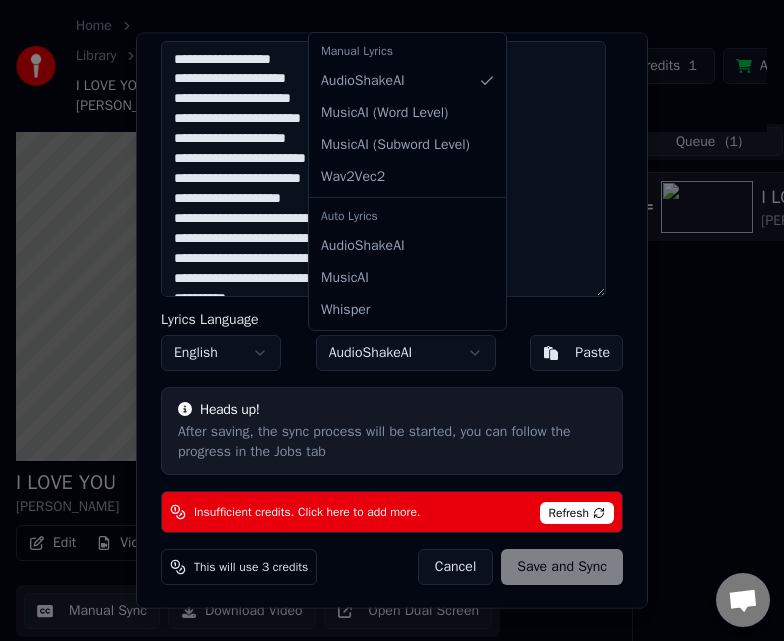 click on "Home Library I LOVE YOU • [PERSON_NAME] Create Import FAQ Video Guides Credits 1 Add Credits Settings I LOVE YOU [PERSON_NAME] BPM 118 Key E Edit Video Audio Subtitles Download Cloud Library Manual Sync Download Video Open Dual Screen Queue ( 1 ) Jobs Library I LOVE YOU [PERSON_NAME] Edit Lyrics Lyrics Language English Sync Model AudioShakeAI Paste Heads up! After saving, the sync process will be started, you can follow the progress in the Jobs tab Insufficient credits. Click here to add more. Refresh This will use 3 credits Cancel Save and Sync Close Manual Lyrics AudioShakeAI MusicAI ( Word Level ) MusicAI ( Subword Level ) Wav2Vec2 Auto Lyrics AudioShakeAI MusicAI Whisper" at bounding box center [383, 312] 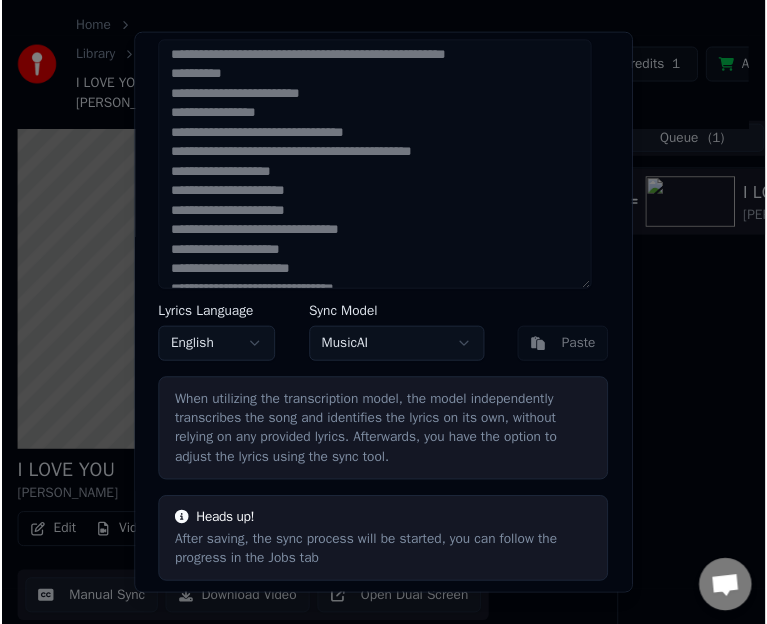 scroll, scrollTop: 0, scrollLeft: 0, axis: both 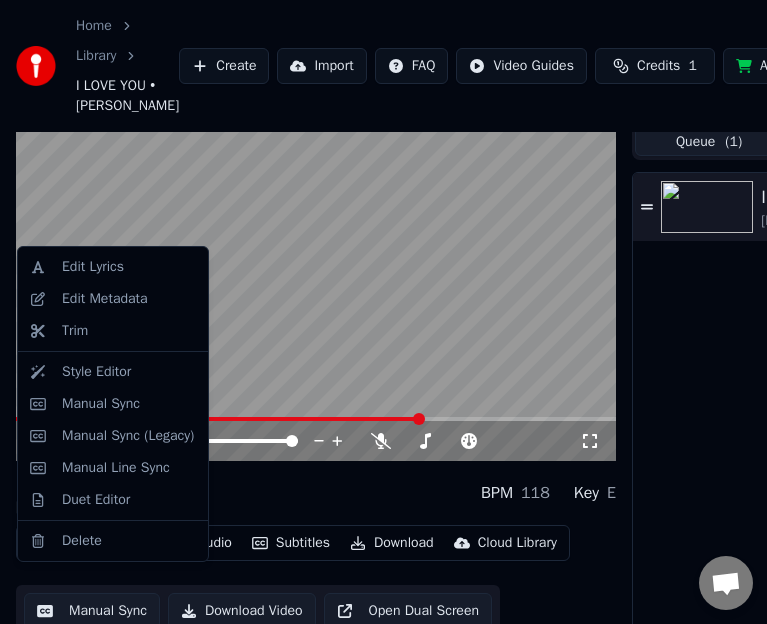 click on "Edit" at bounding box center (52, 543) 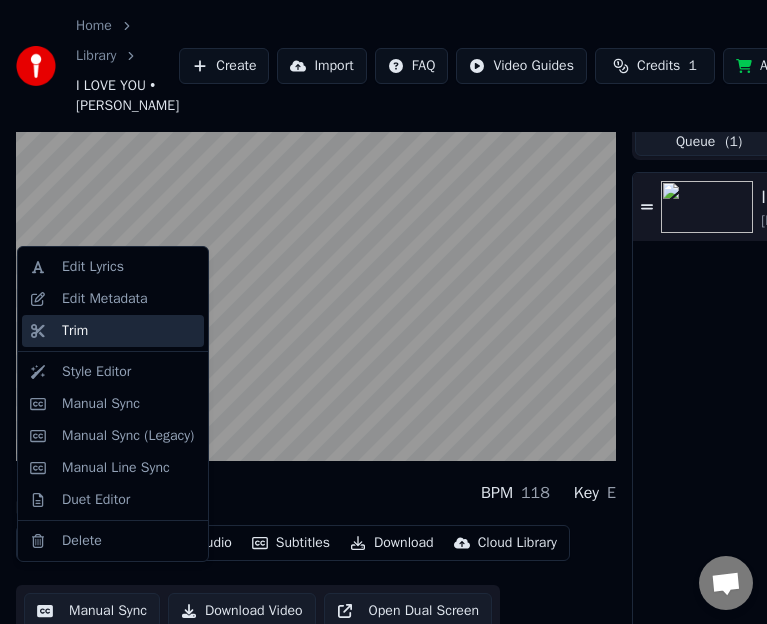 click on "Trim" at bounding box center (129, 331) 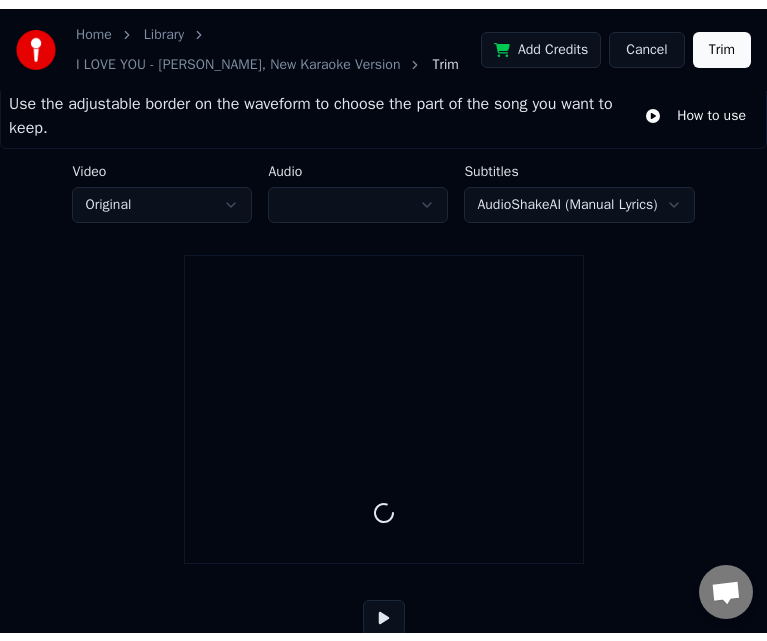 scroll, scrollTop: 0, scrollLeft: 0, axis: both 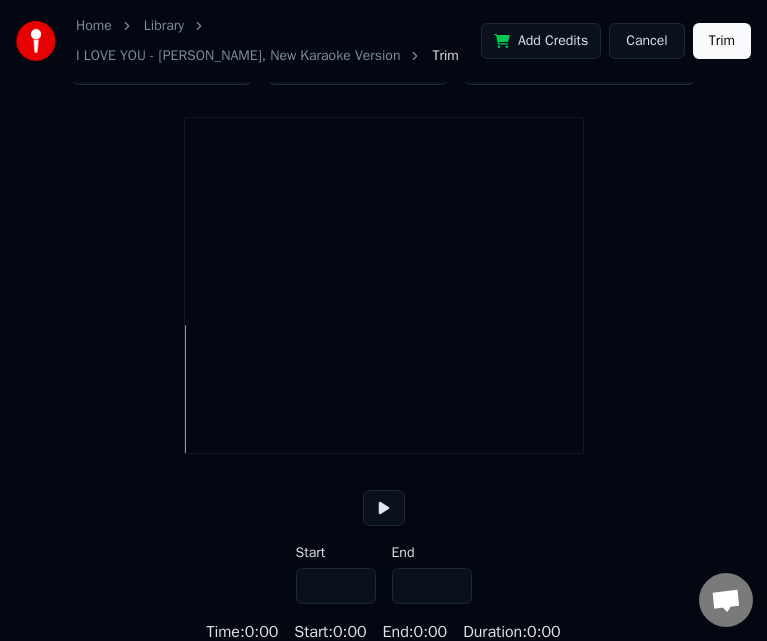 click at bounding box center (384, 508) 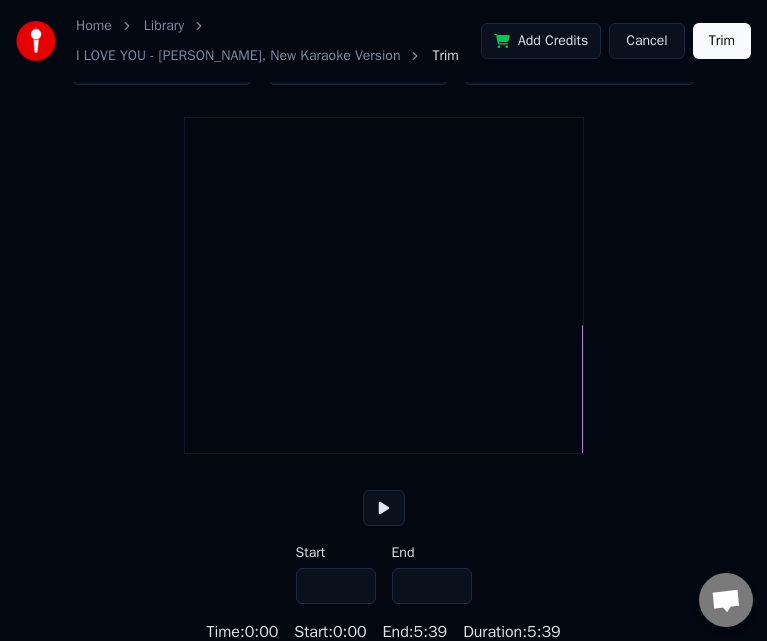 type on "*****" 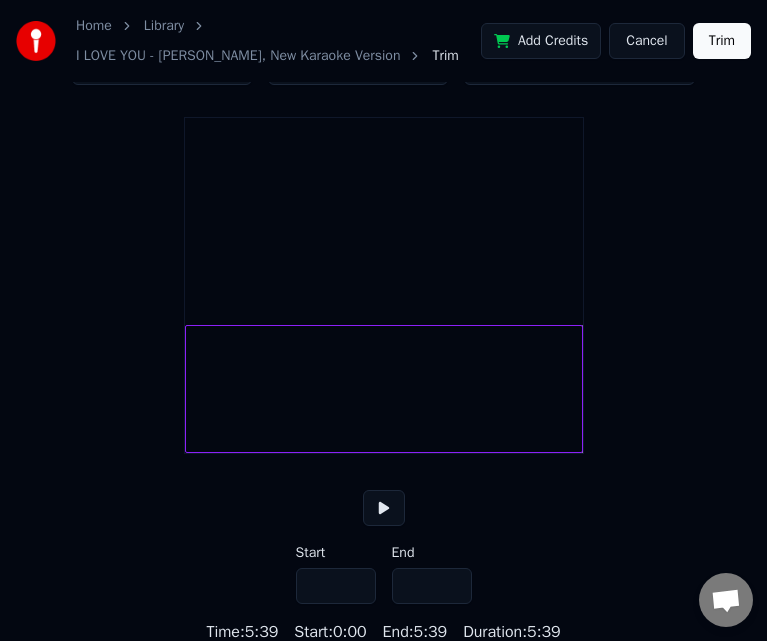 click at bounding box center (384, 508) 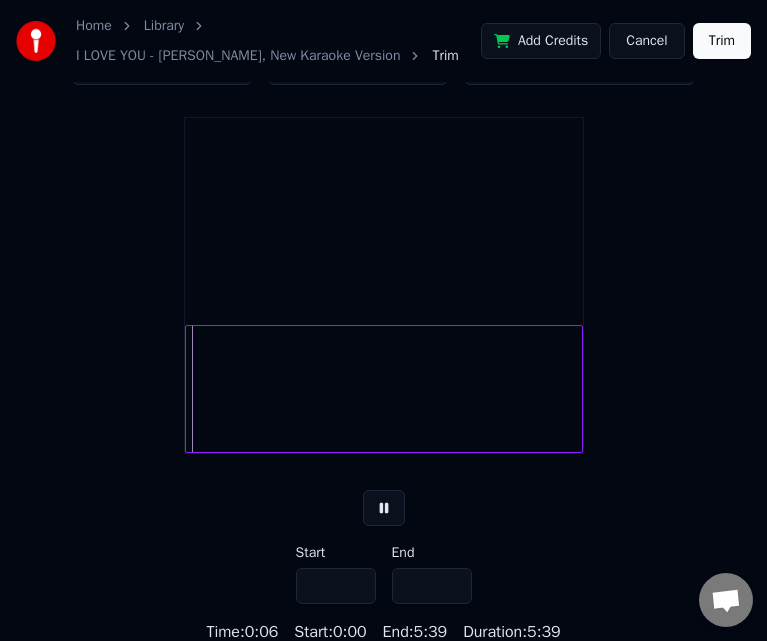 click at bounding box center [384, 389] 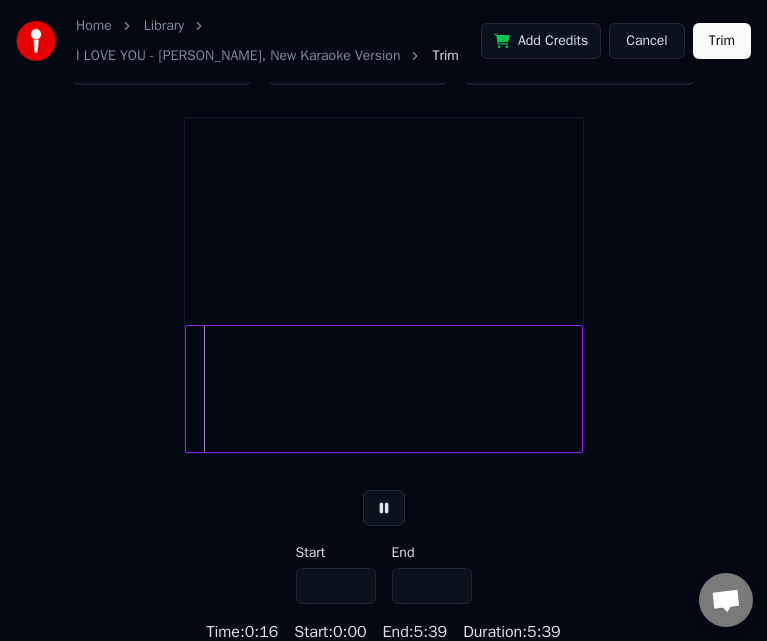 click at bounding box center (384, 389) 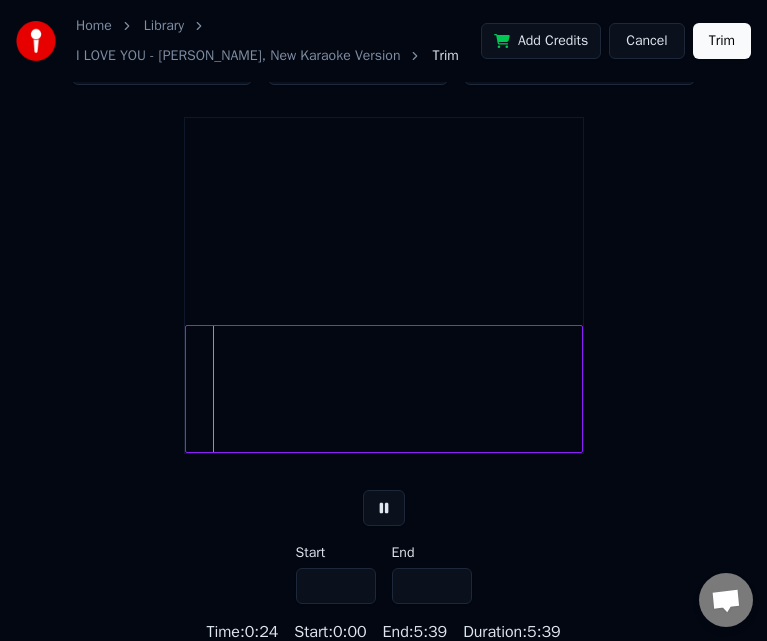 click at bounding box center [384, 389] 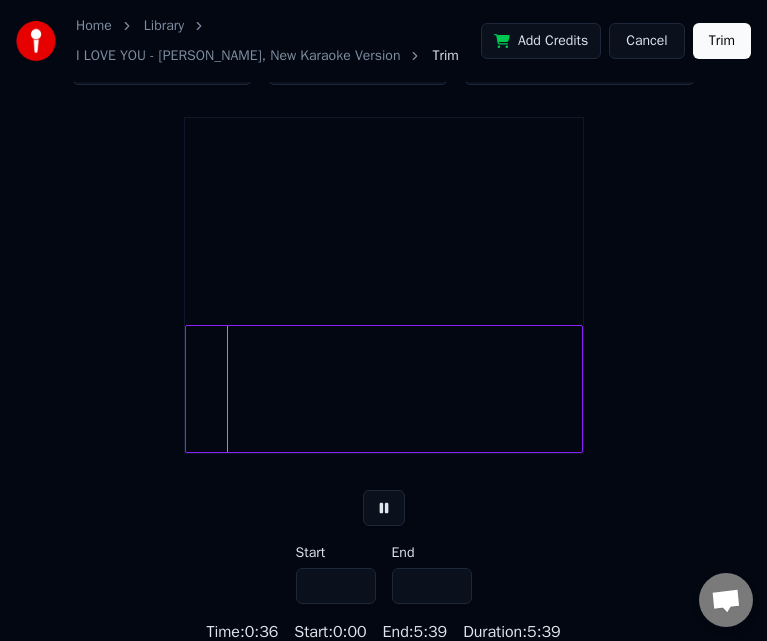 click at bounding box center [384, 389] 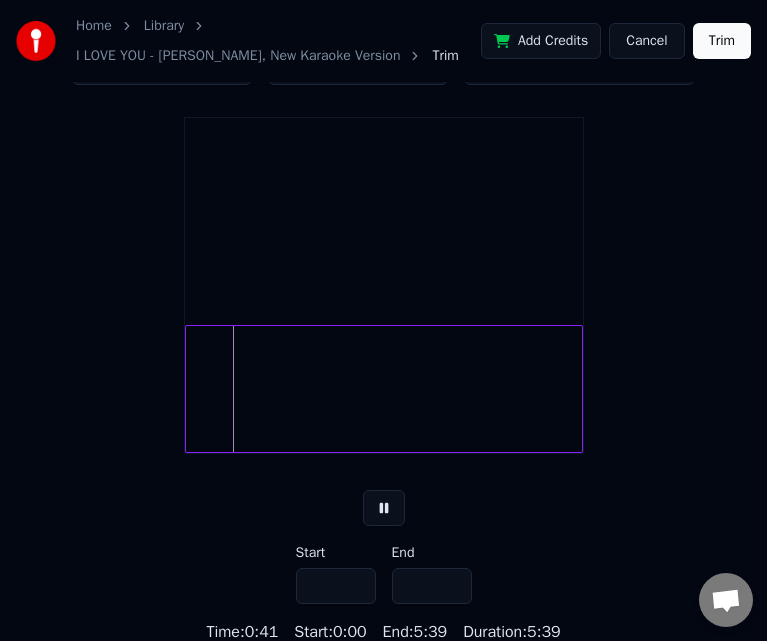 scroll, scrollTop: 165, scrollLeft: 0, axis: vertical 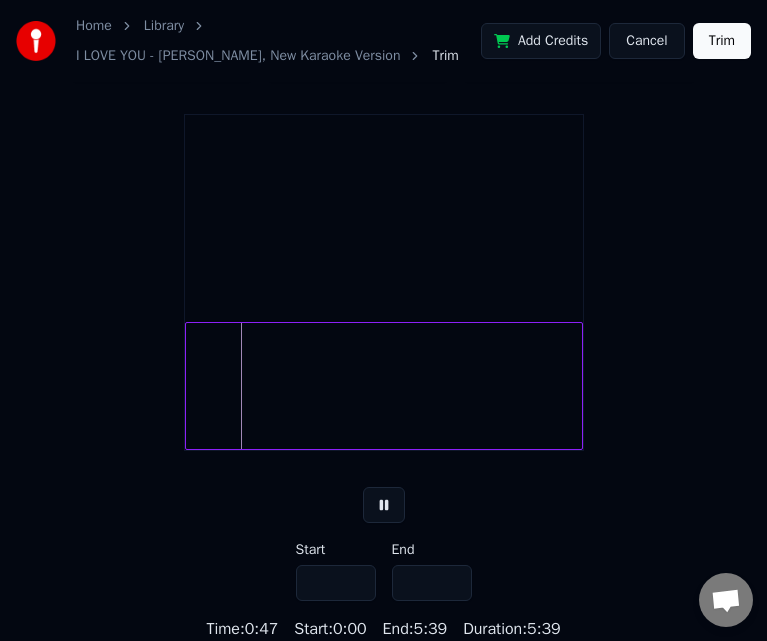 click at bounding box center [384, 386] 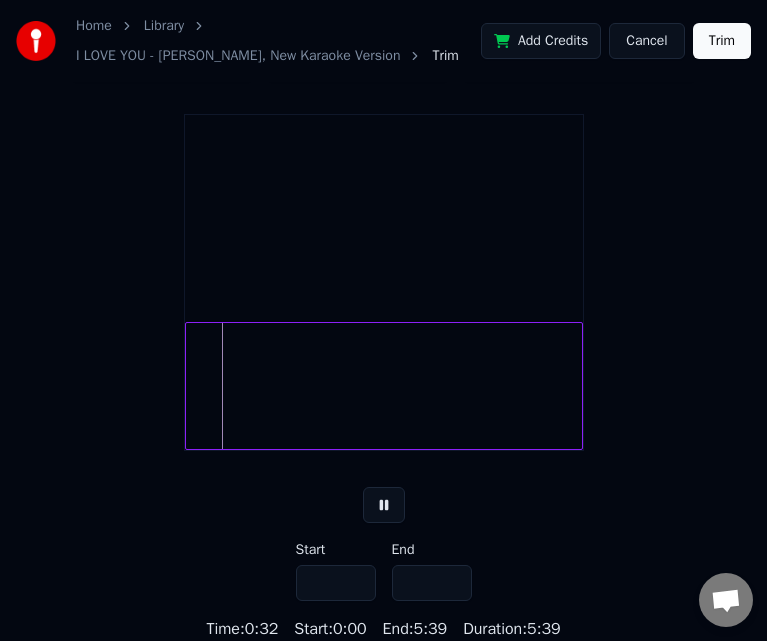 click at bounding box center [189, 386] 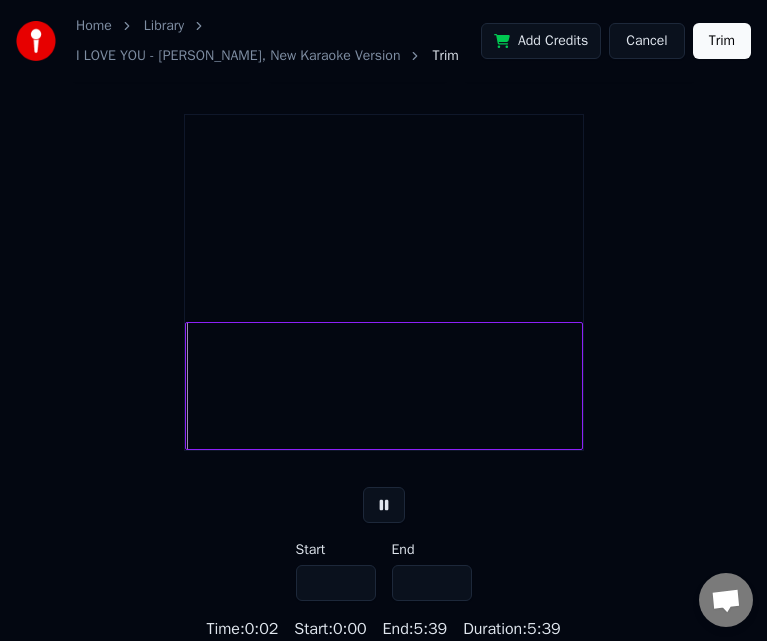 click at bounding box center (384, 386) 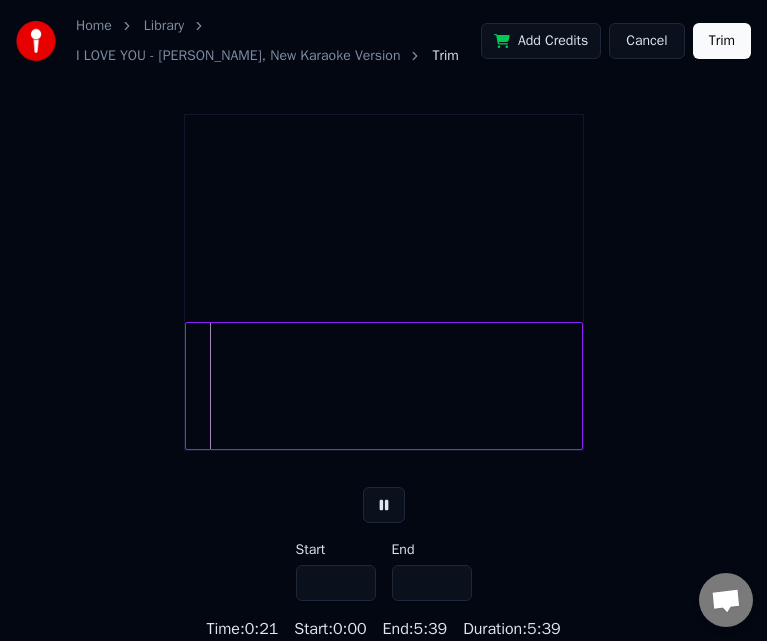 click at bounding box center [384, 386] 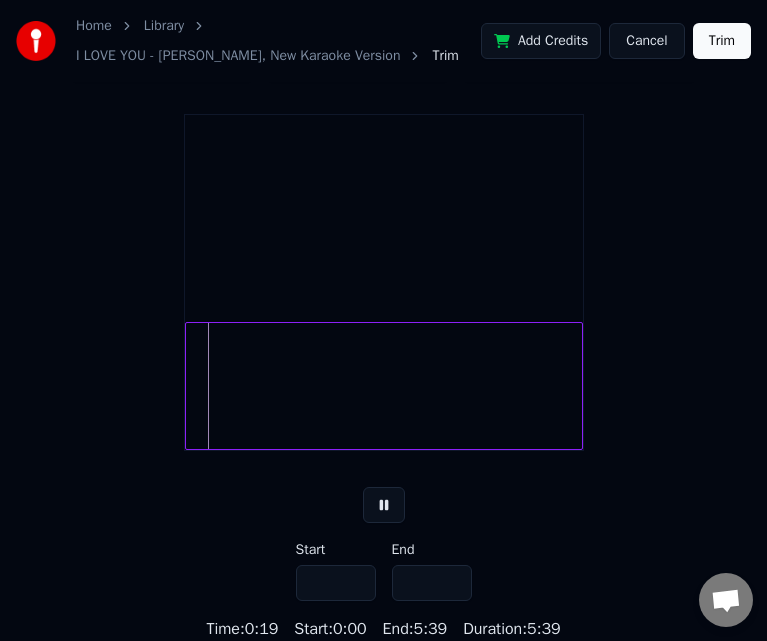 type 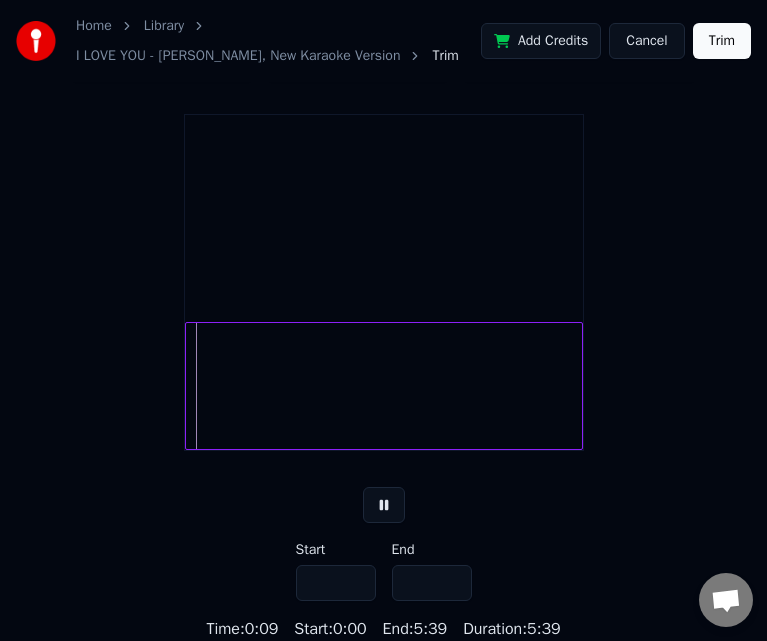 click at bounding box center (384, 386) 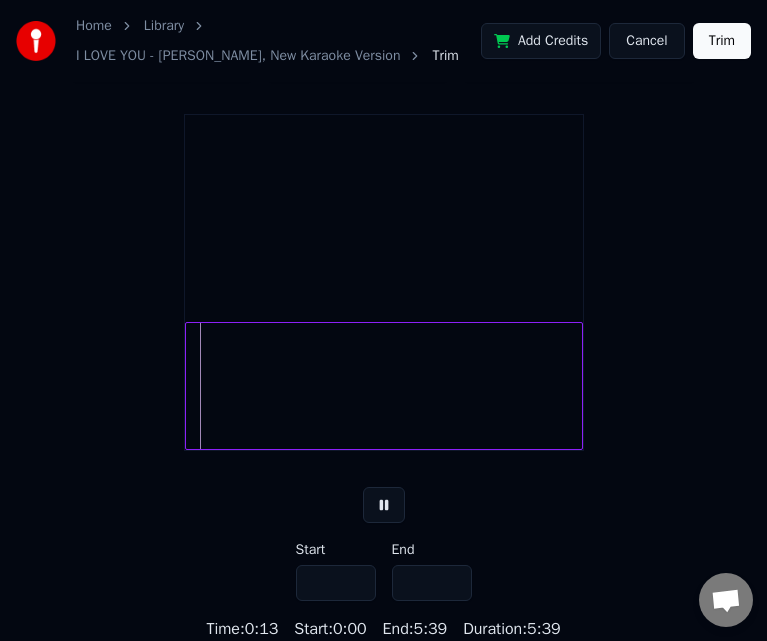 click on "***" at bounding box center [336, 583] 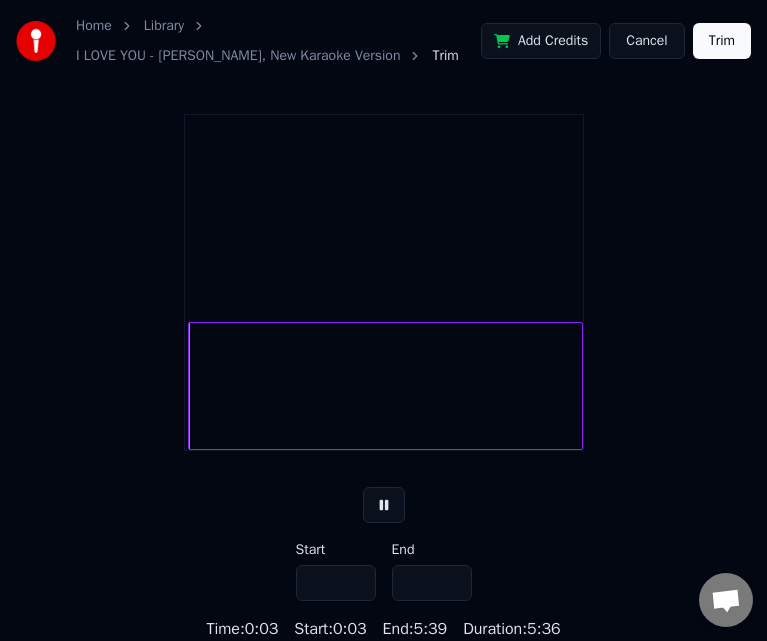 click on "***" at bounding box center (336, 583) 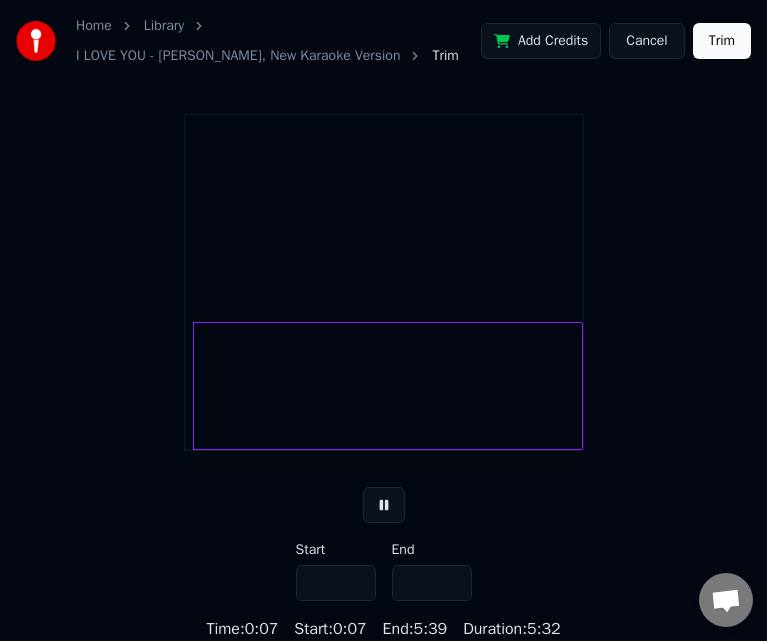 click on "***" at bounding box center (336, 583) 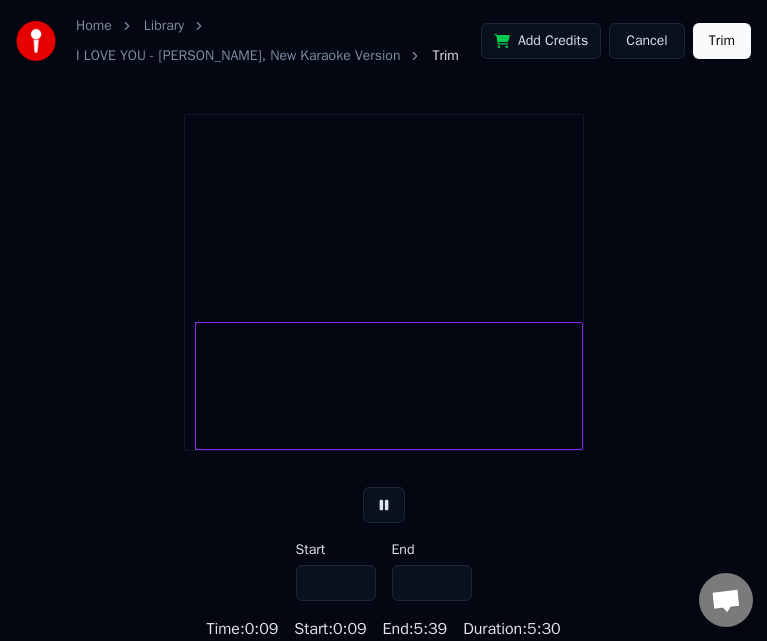 click on "***" at bounding box center (336, 583) 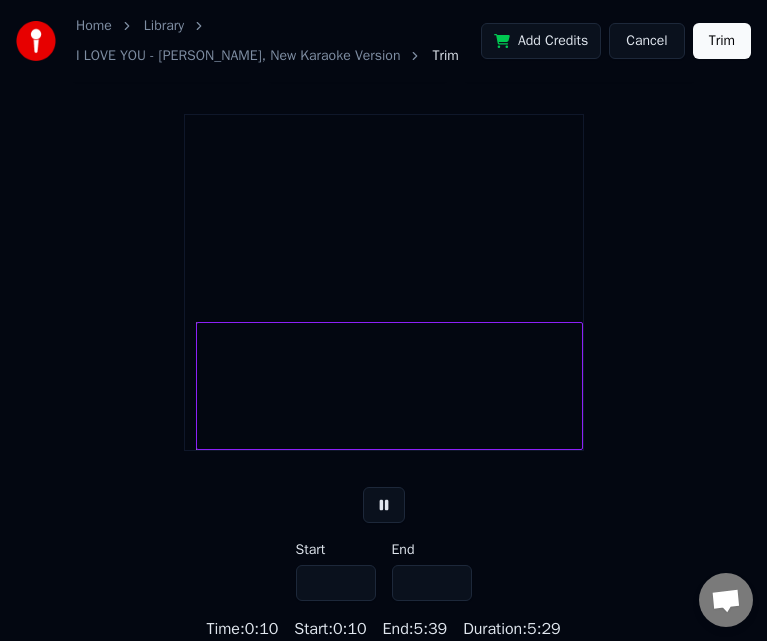 click on "****" at bounding box center [336, 583] 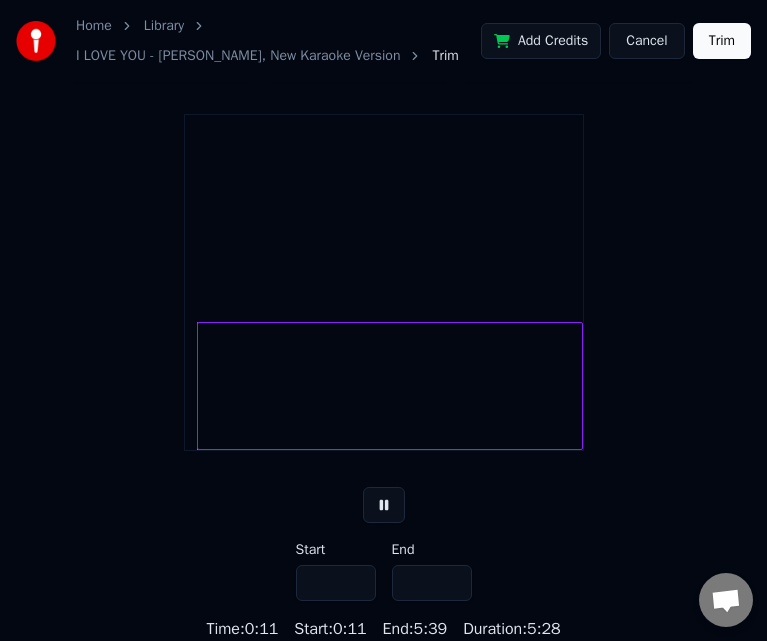 click on "****" at bounding box center (336, 583) 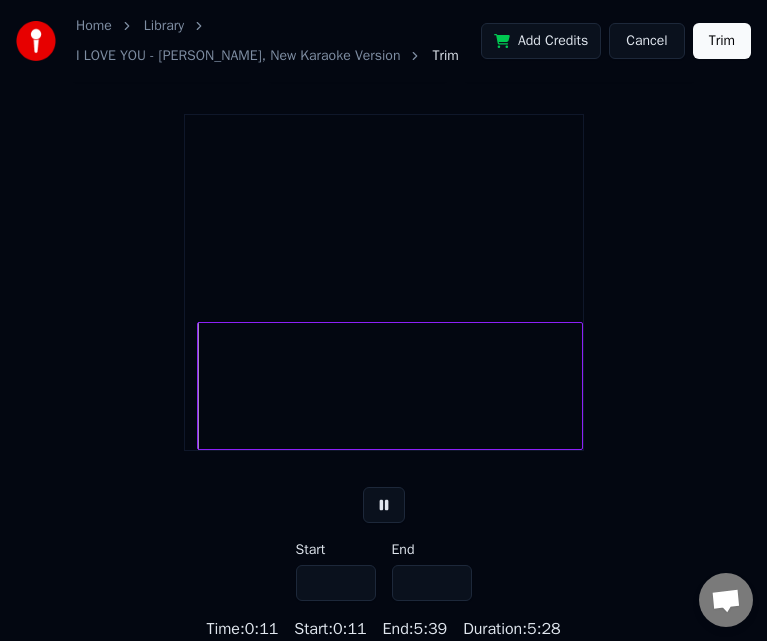 type on "****" 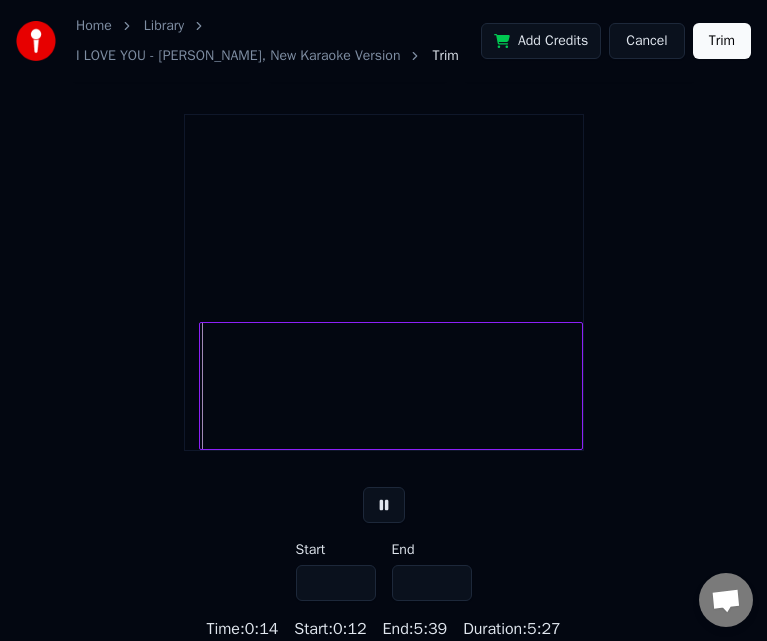 click on "Trim" at bounding box center [722, 41] 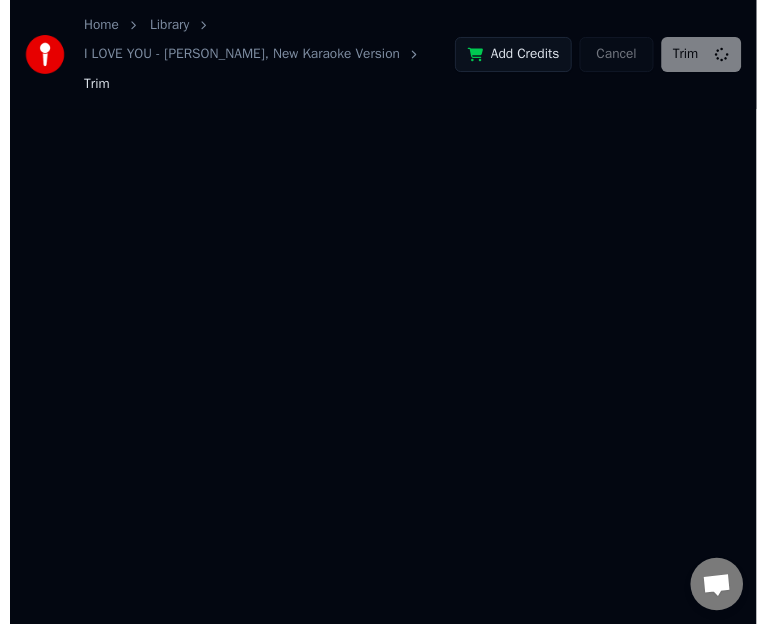 scroll, scrollTop: 0, scrollLeft: 0, axis: both 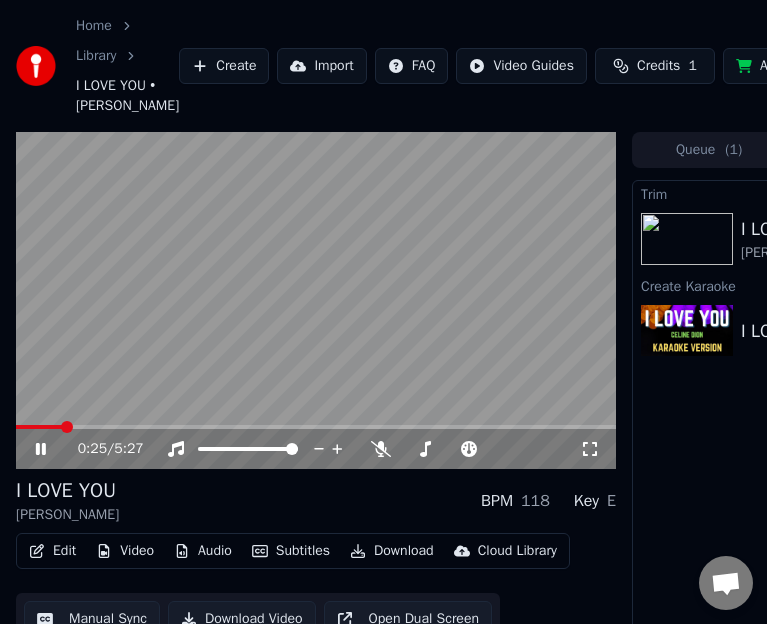 click at bounding box center (316, 301) 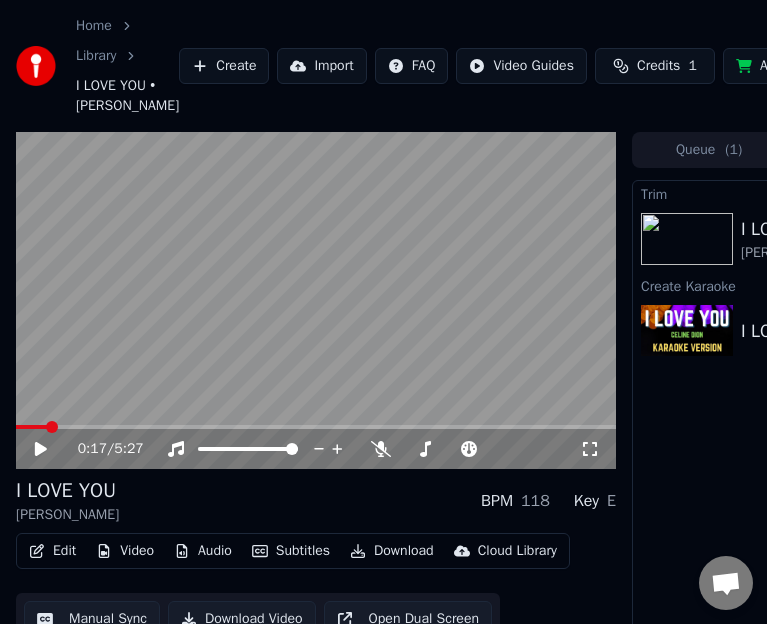 click at bounding box center [31, 427] 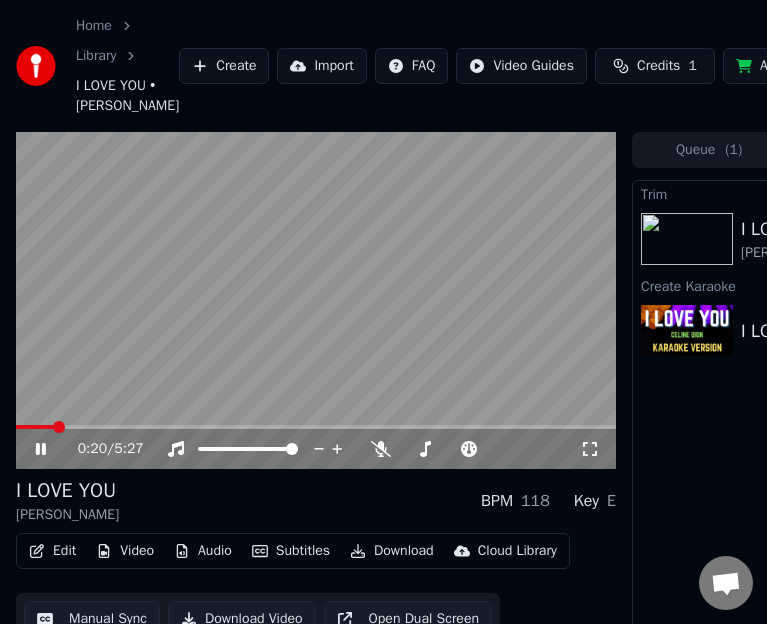 click at bounding box center (316, 301) 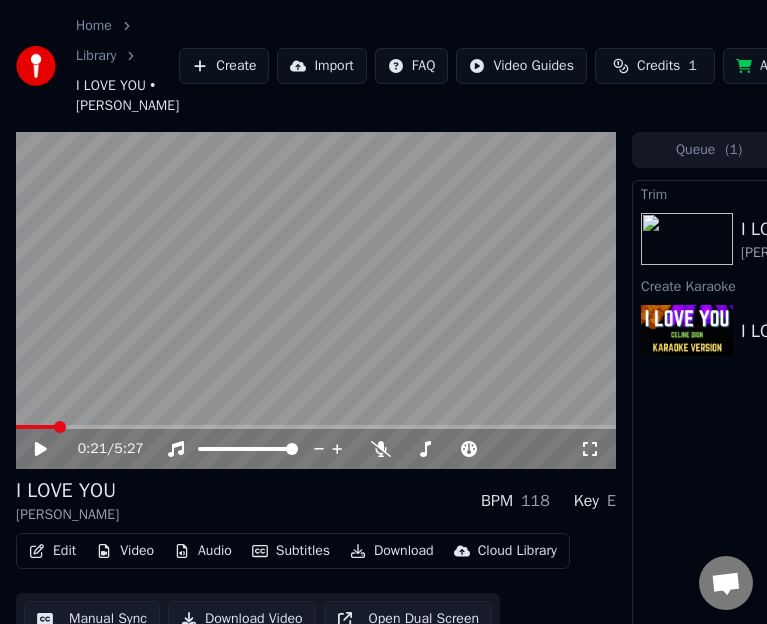 click at bounding box center (316, 301) 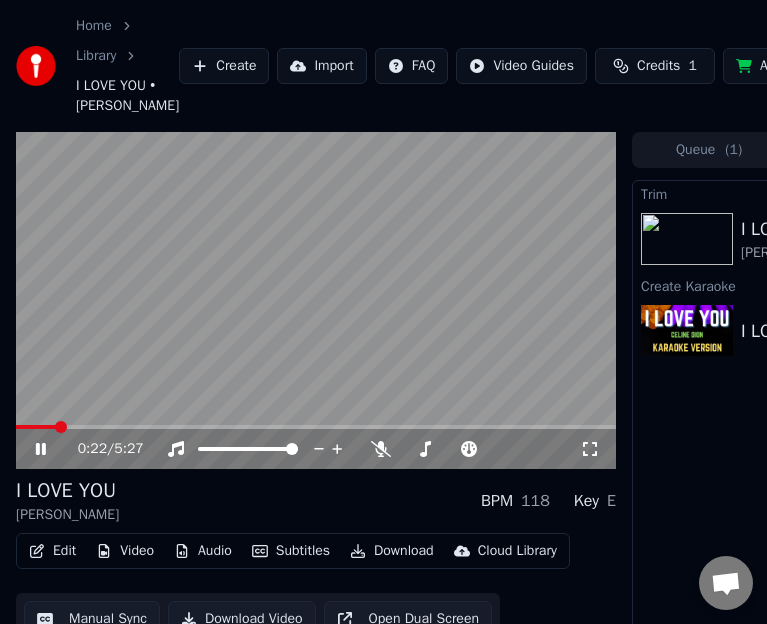click at bounding box center (316, 301) 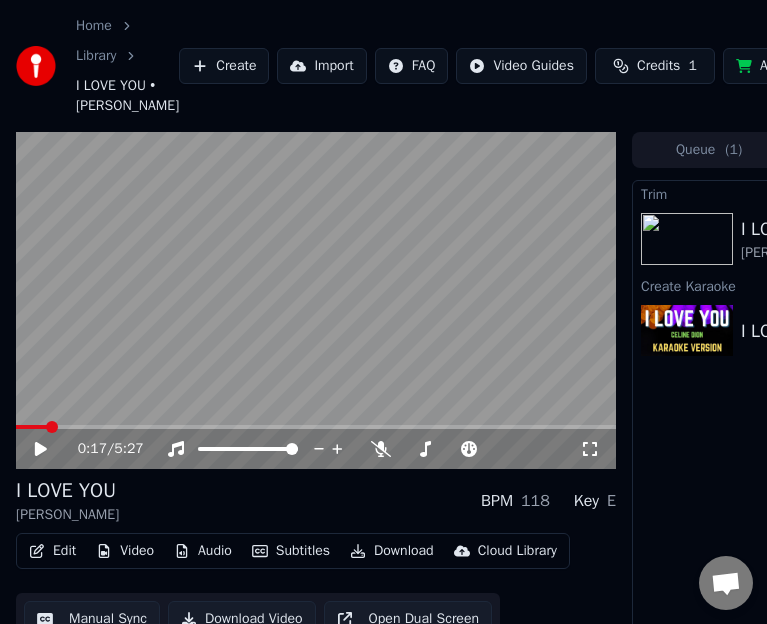 click at bounding box center (31, 427) 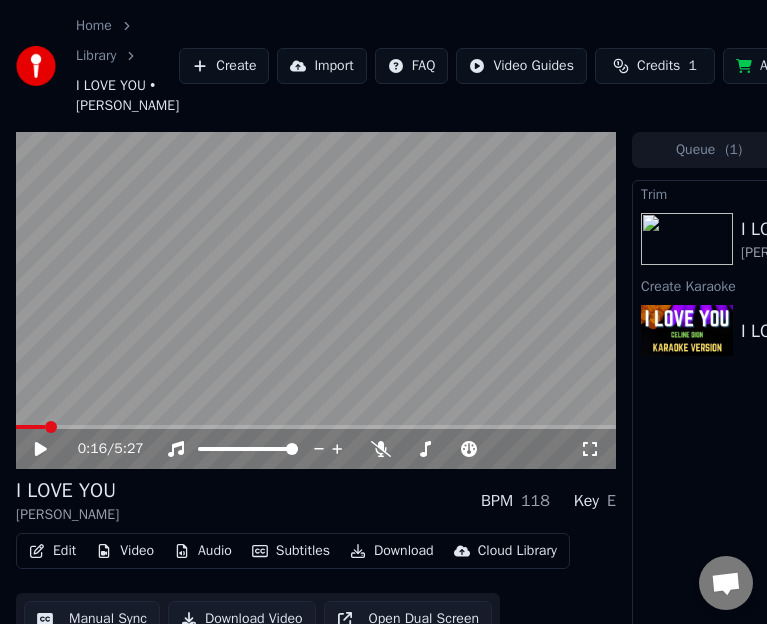 click at bounding box center [30, 427] 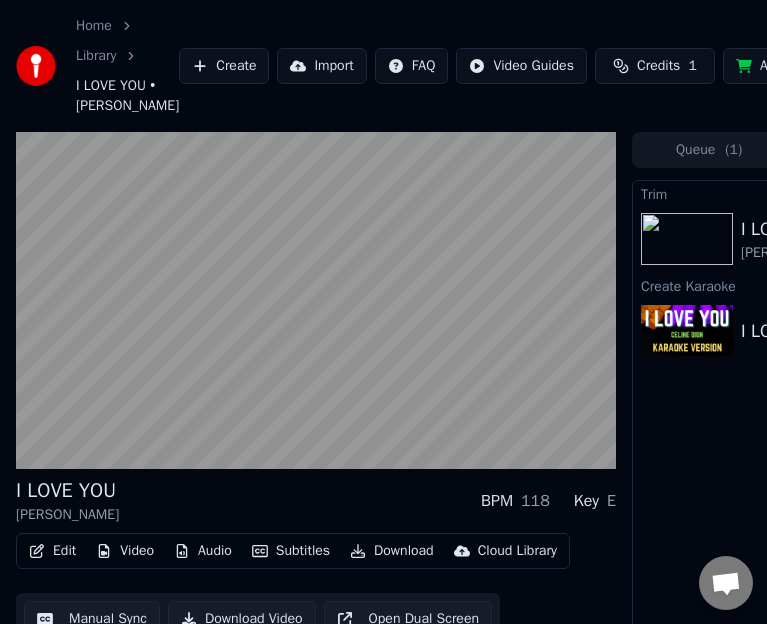 scroll, scrollTop: 141, scrollLeft: 0, axis: vertical 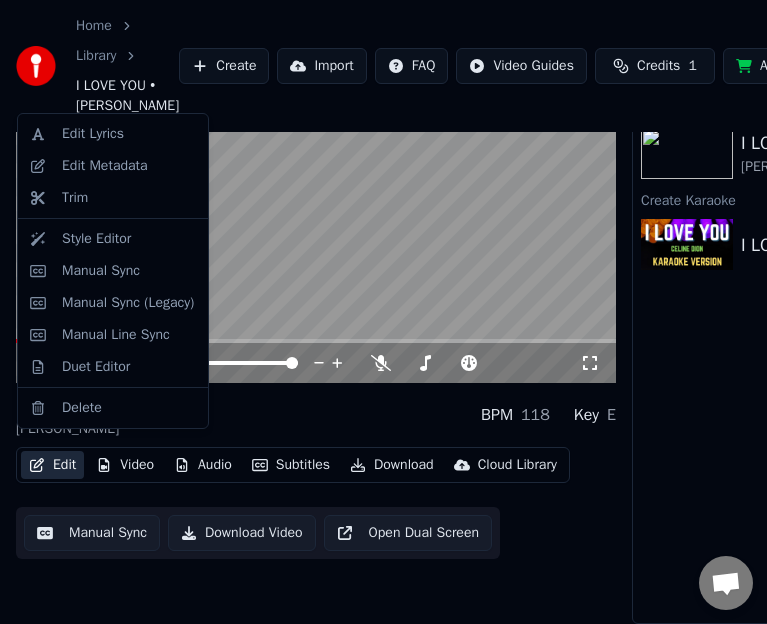 click on "Edit" at bounding box center [52, 465] 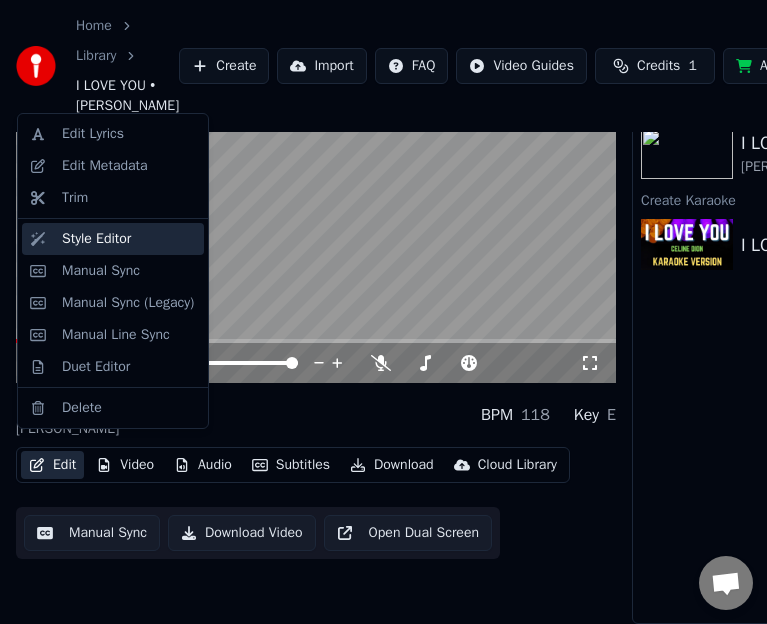 click on "Style Editor" at bounding box center [96, 239] 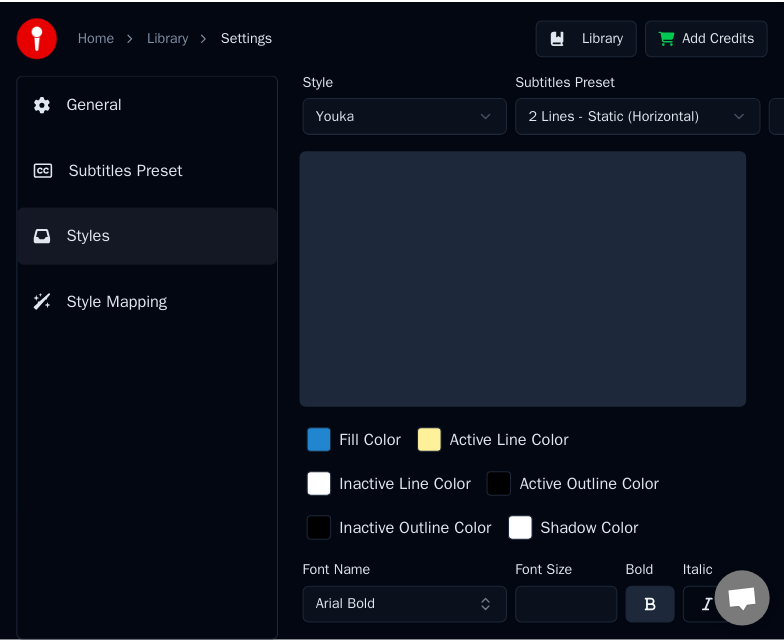 scroll, scrollTop: 0, scrollLeft: 0, axis: both 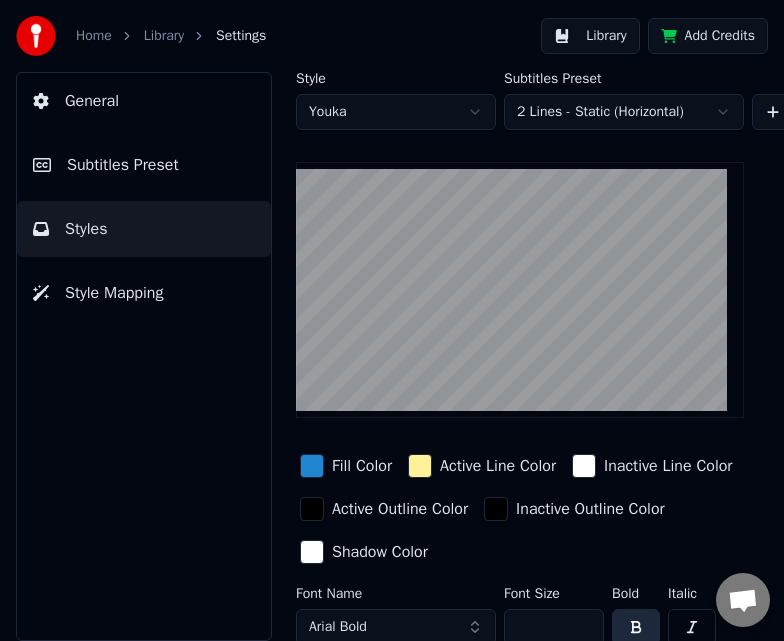 drag, startPoint x: 170, startPoint y: 71, endPoint x: 141, endPoint y: 117, distance: 54.378304 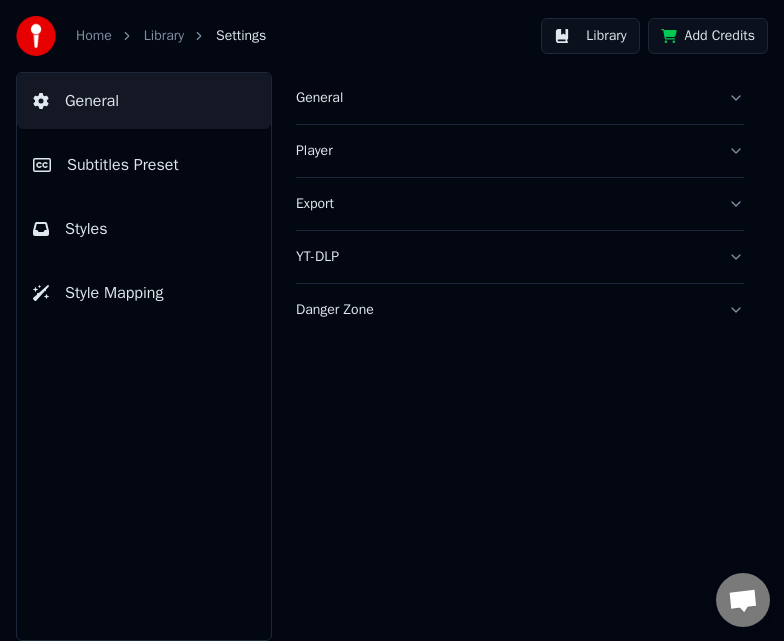 click on "General" at bounding box center [520, 98] 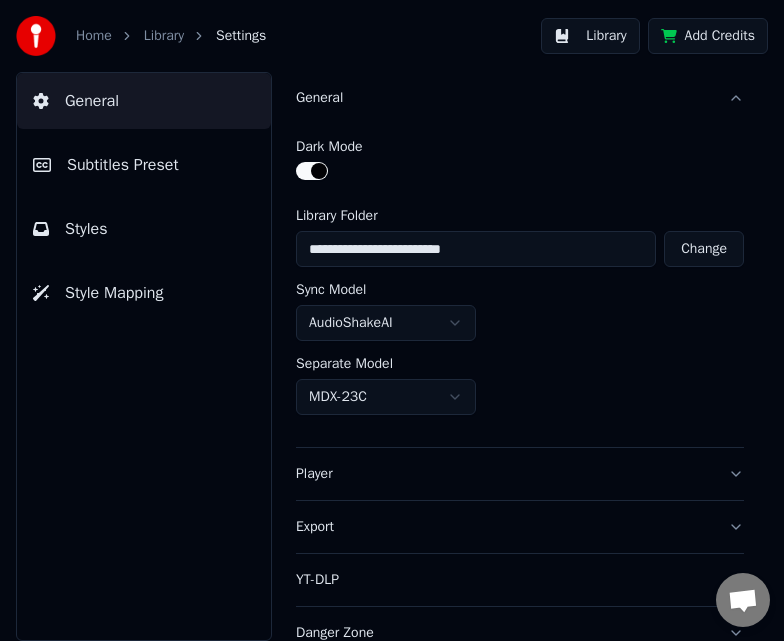 click on "Player" at bounding box center [504, 474] 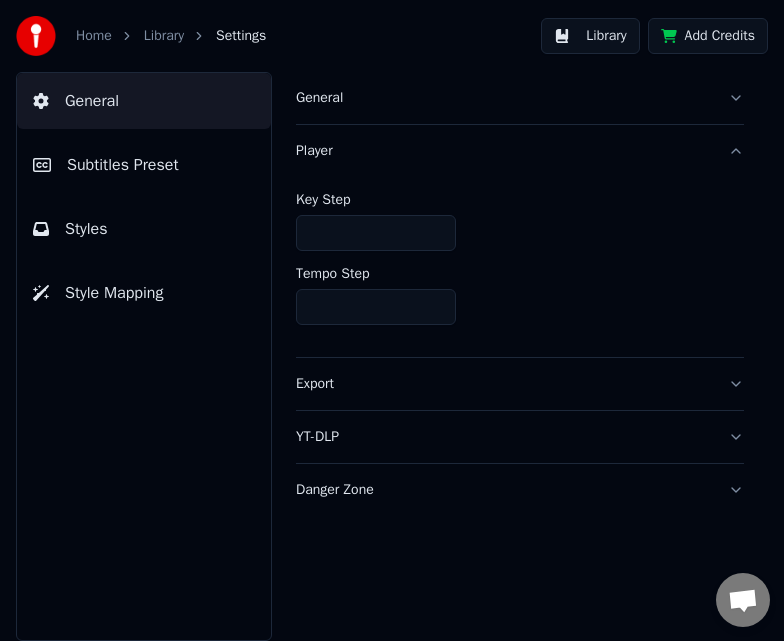 click on "Export" at bounding box center [520, 384] 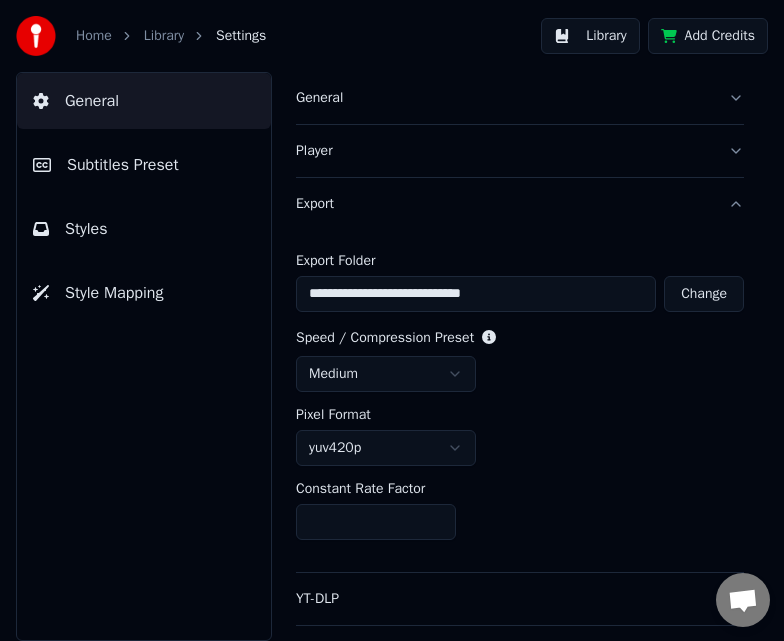 click on "Subtitles Preset" at bounding box center [123, 165] 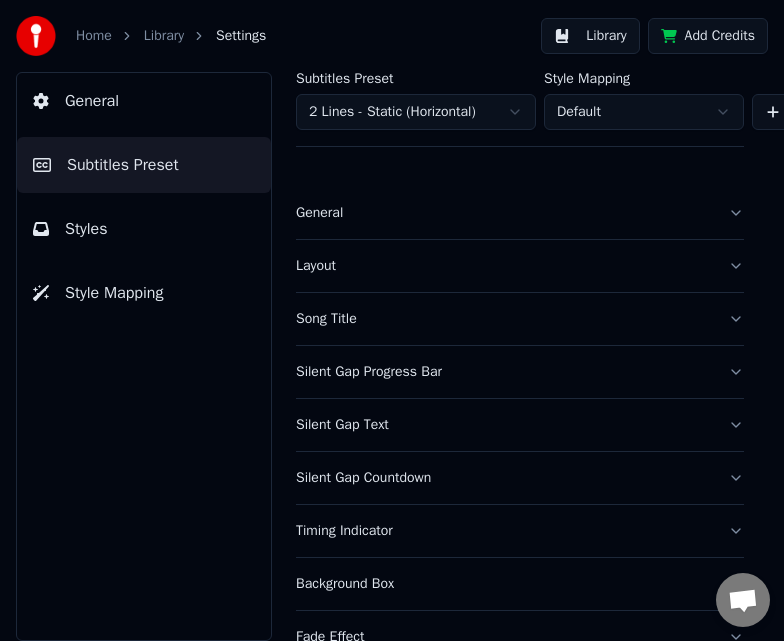 click on "Layout" at bounding box center [504, 266] 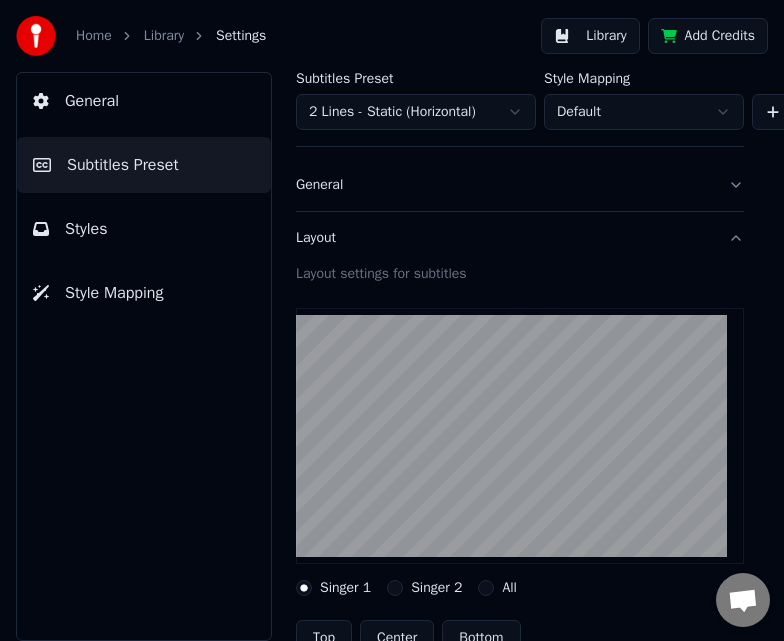 scroll, scrollTop: 22, scrollLeft: 0, axis: vertical 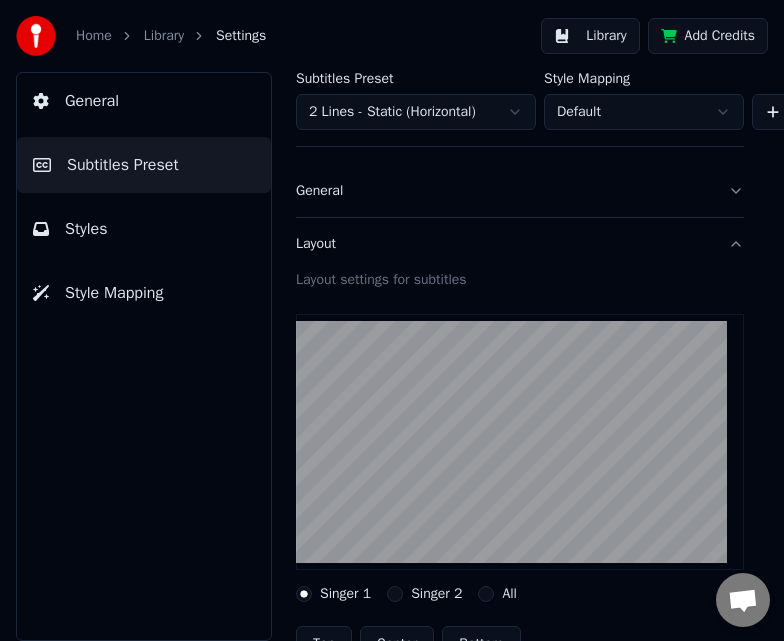 click on "Layout" at bounding box center (520, 244) 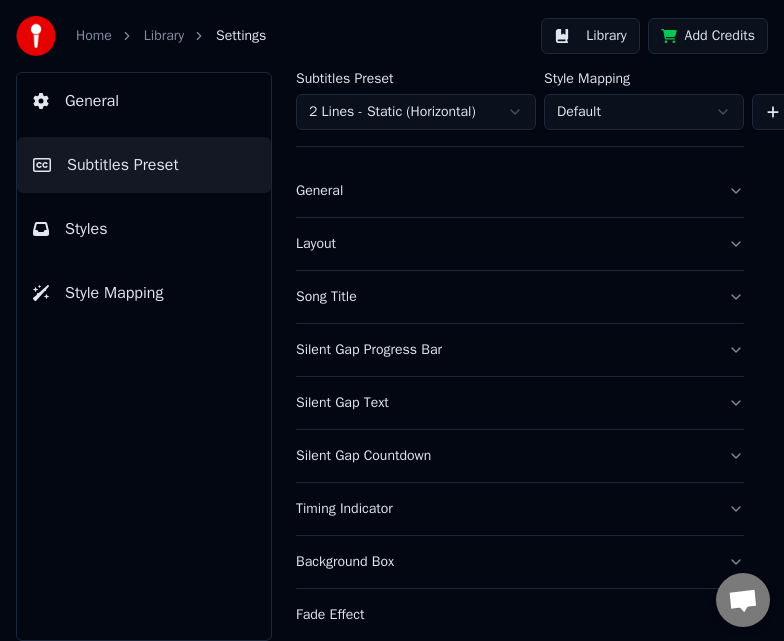 click on "General" at bounding box center [504, 191] 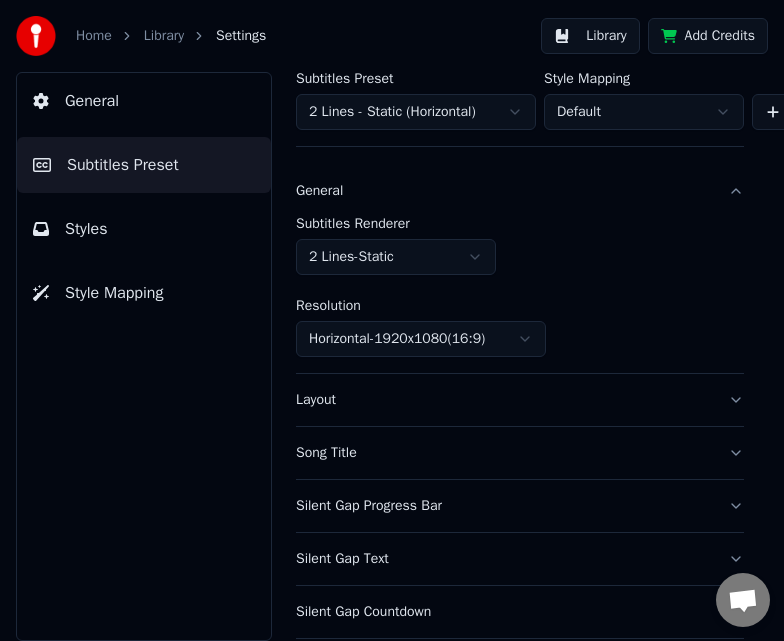 click on "General" at bounding box center [504, 191] 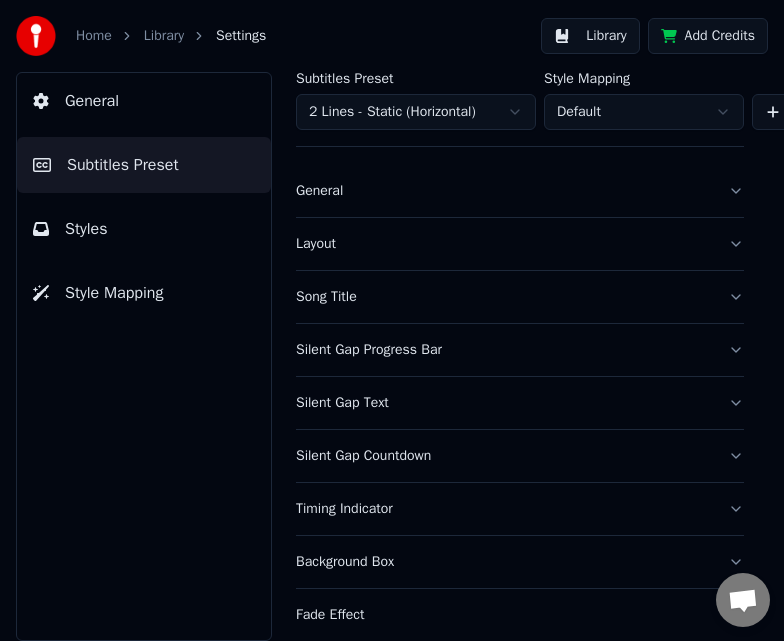 click on "Song Title" at bounding box center (504, 297) 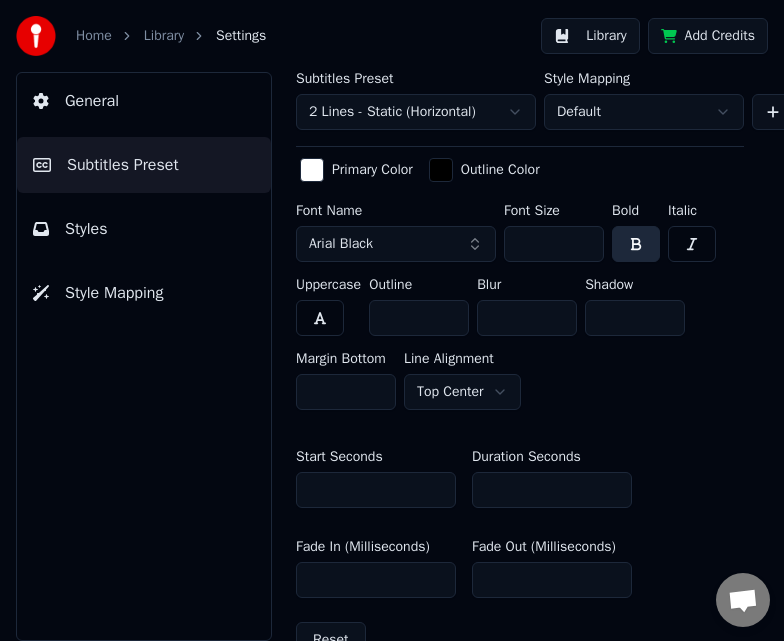 scroll, scrollTop: 917, scrollLeft: 0, axis: vertical 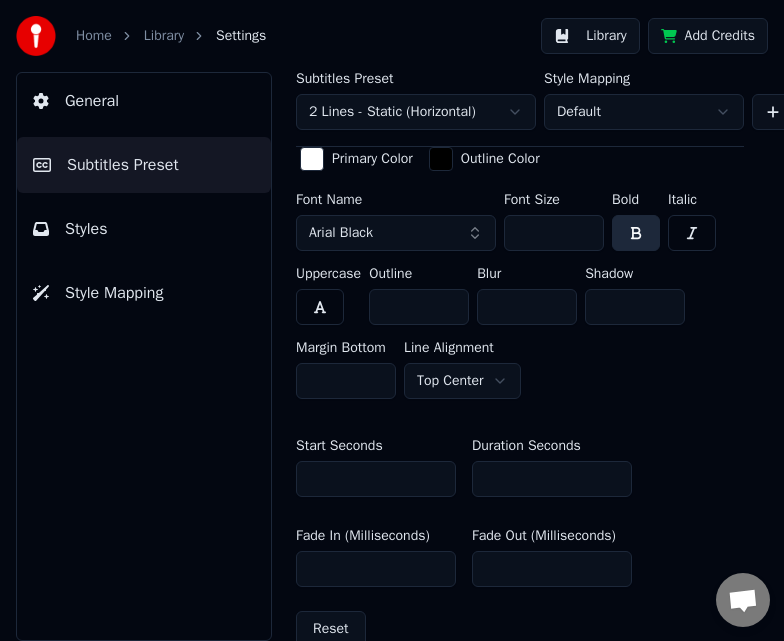 type on "*" 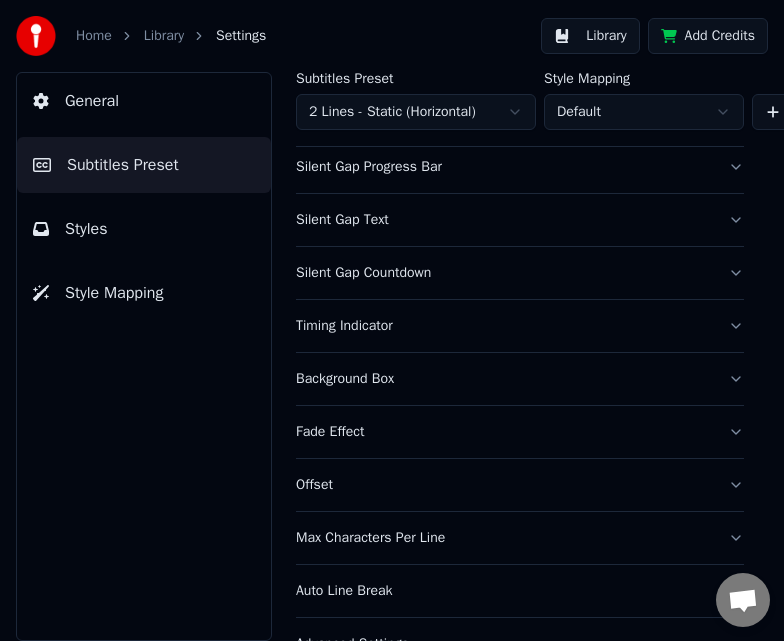 scroll, scrollTop: 1464, scrollLeft: 0, axis: vertical 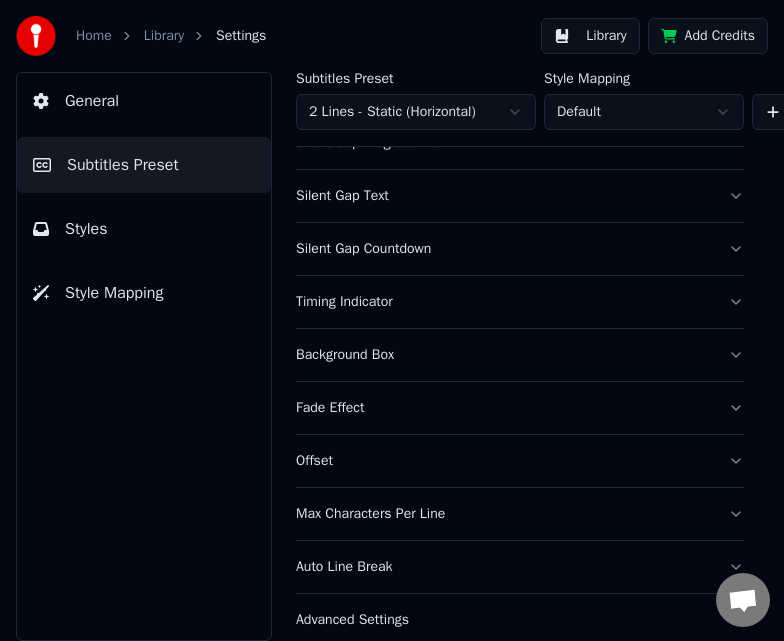 click on "Advanced Settings" at bounding box center (520, 620) 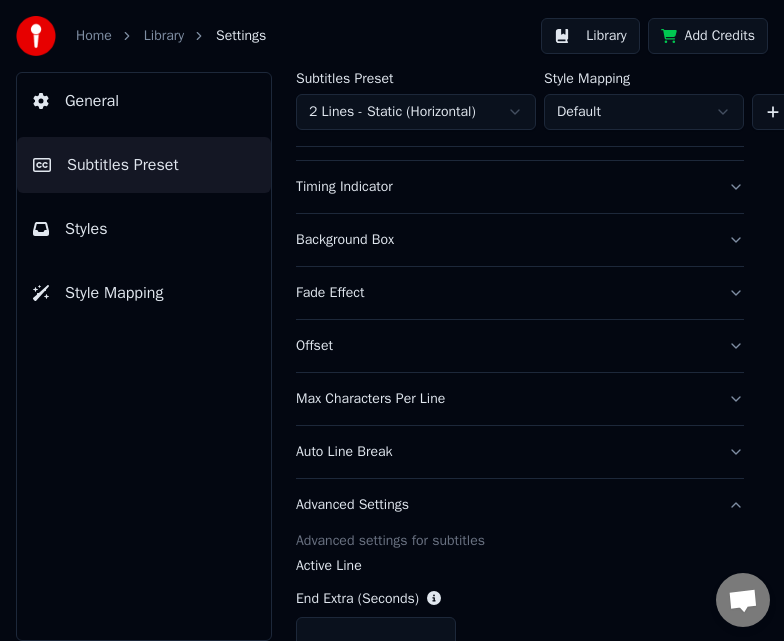 scroll, scrollTop: 339, scrollLeft: 0, axis: vertical 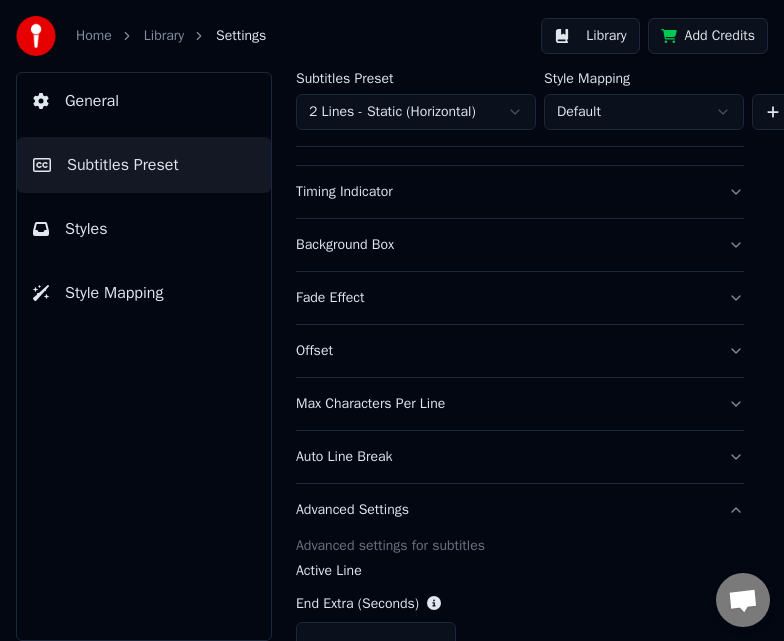 click on "Auto Line Break" at bounding box center (504, 457) 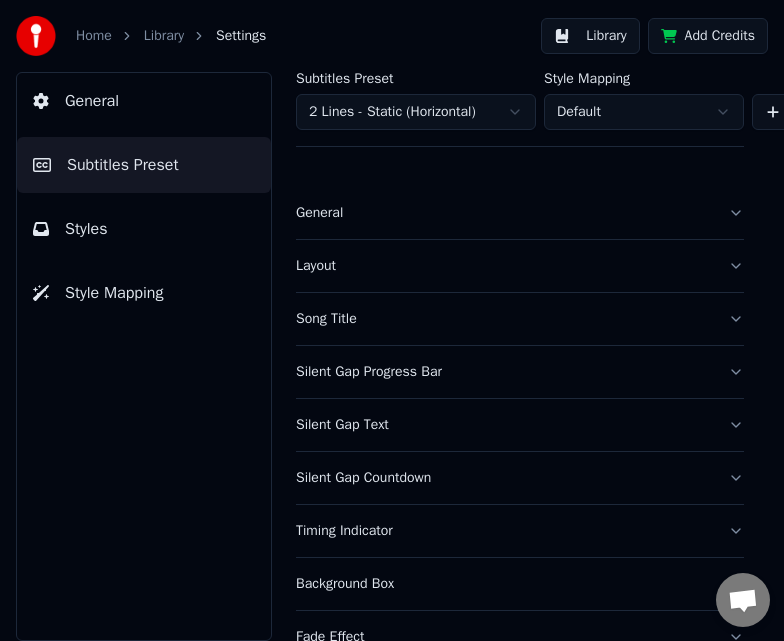 scroll, scrollTop: 0, scrollLeft: 332, axis: horizontal 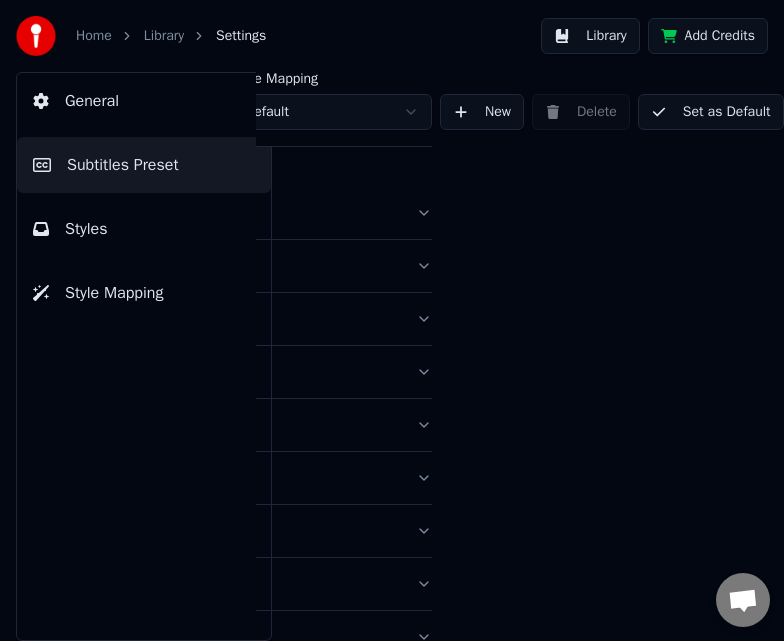 click on "Set as Default" at bounding box center [711, 112] 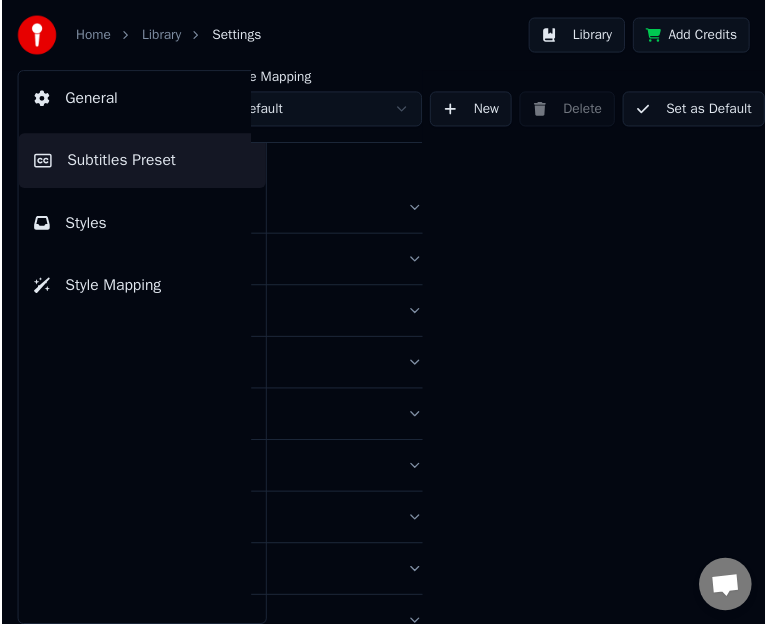 scroll, scrollTop: 0, scrollLeft: 279, axis: horizontal 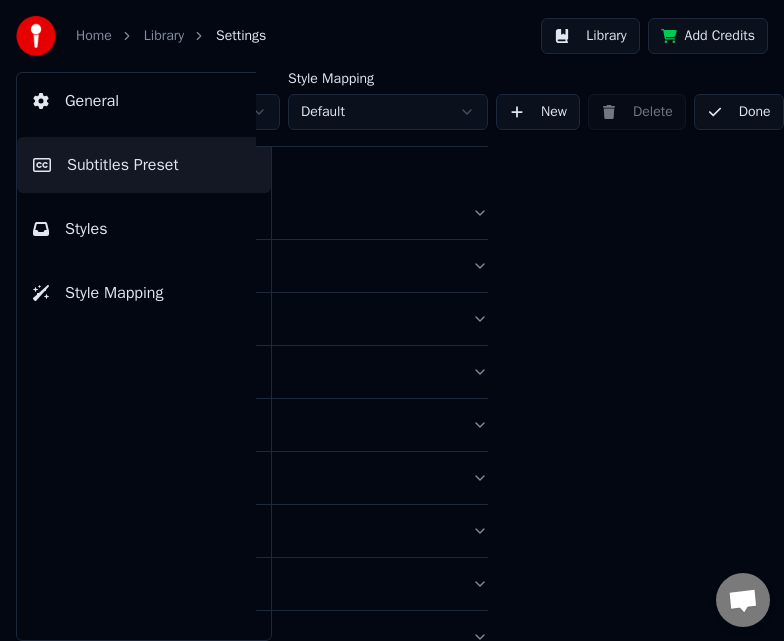 click on "Done" at bounding box center (739, 112) 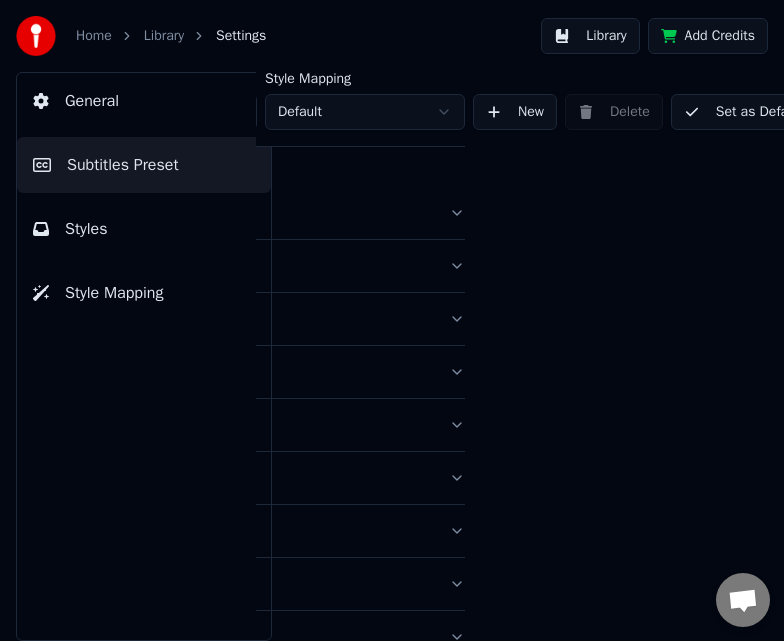 click on "Set as Default" at bounding box center (744, 112) 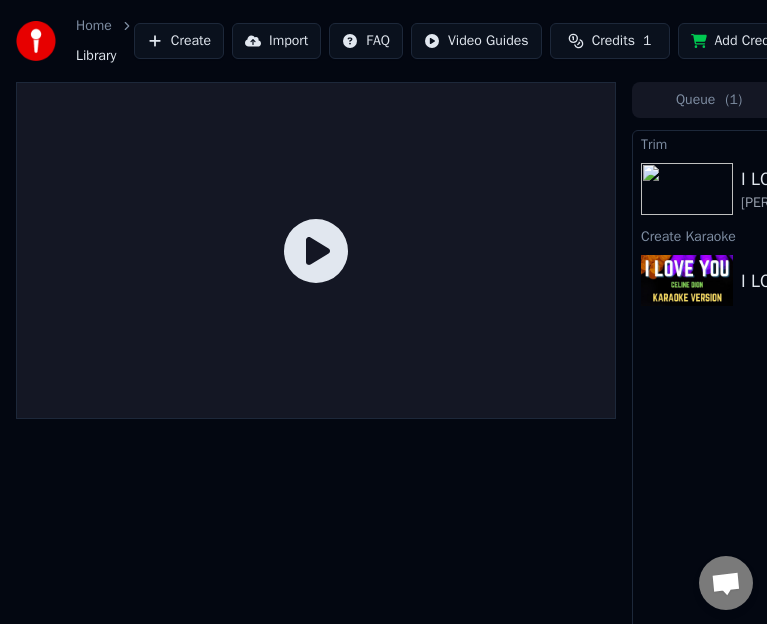 click on "Queue ( 1 )" at bounding box center (709, 99) 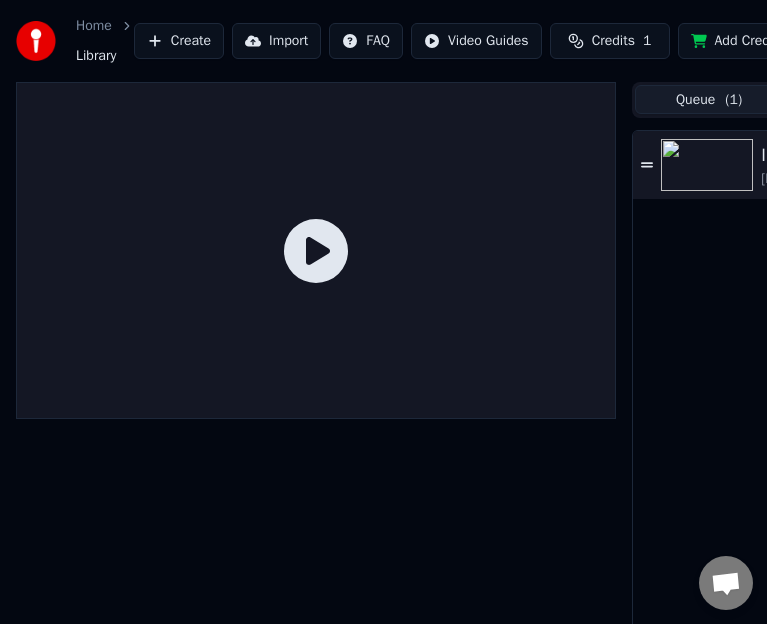 click at bounding box center [707, 165] 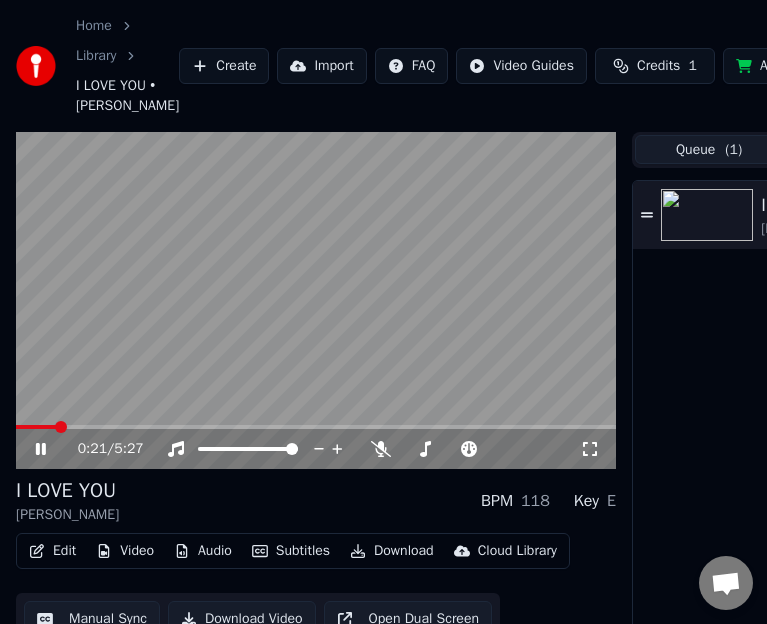 click at bounding box center [61, 427] 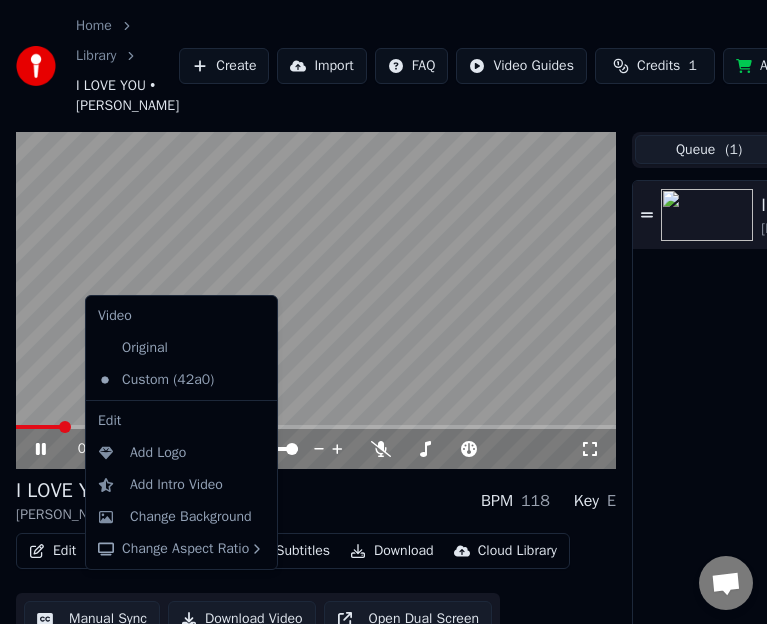 click on "Video" at bounding box center (125, 551) 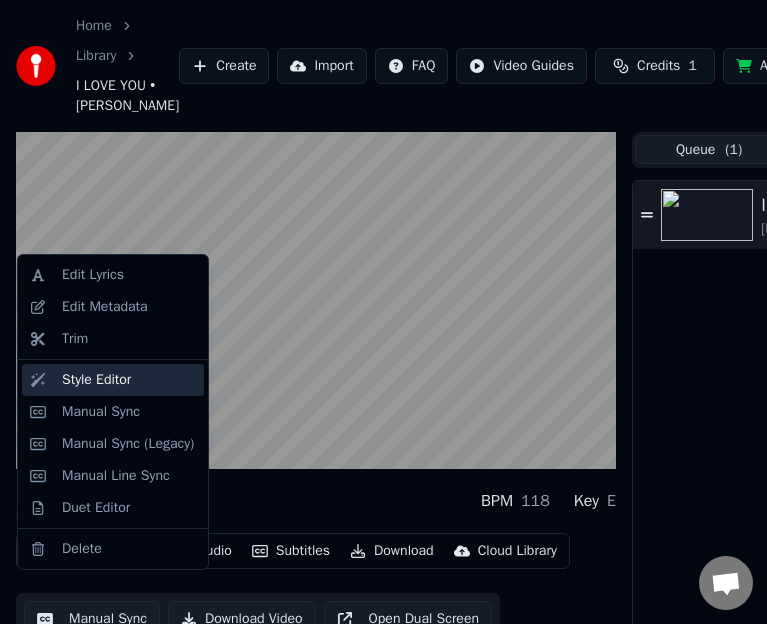 click on "Style Editor" at bounding box center [96, 380] 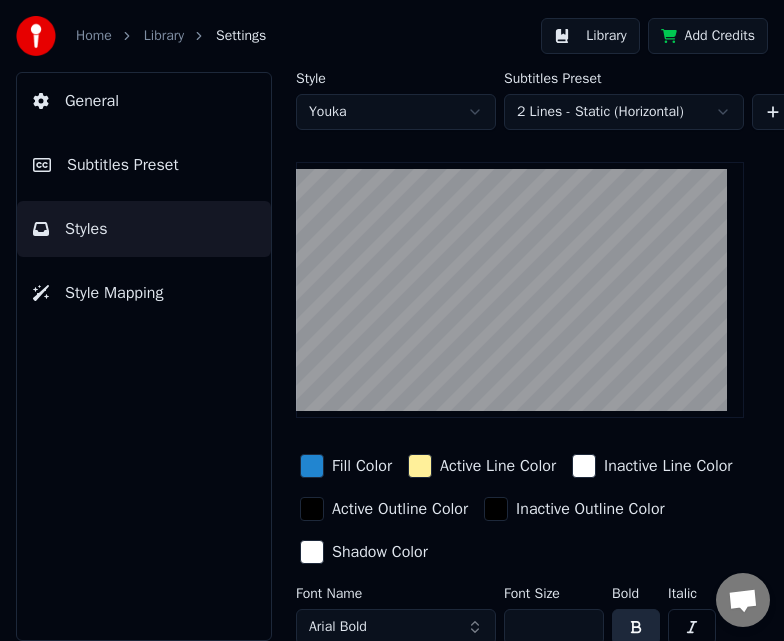 click on "Subtitles Preset" at bounding box center [144, 165] 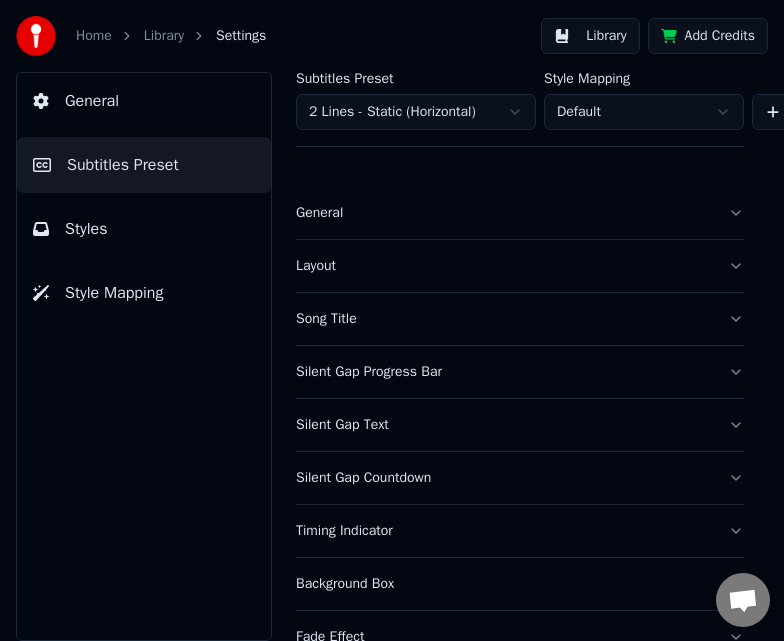 click on "General" at bounding box center [144, 101] 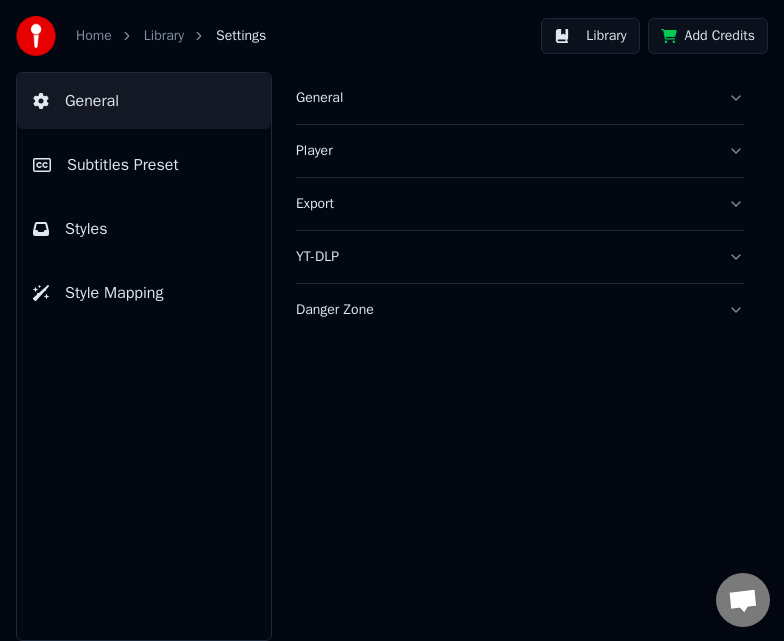 click on "Player" at bounding box center (504, 151) 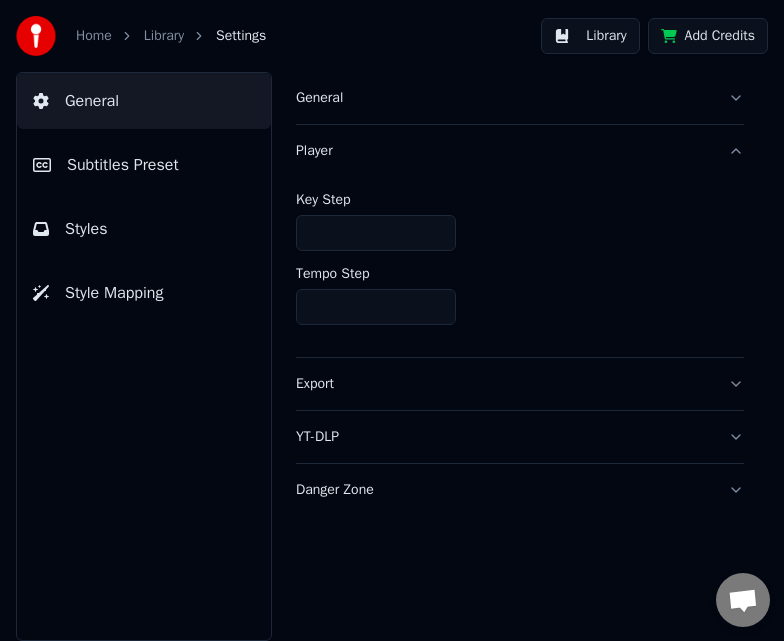 click on "Subtitles Preset" at bounding box center (123, 165) 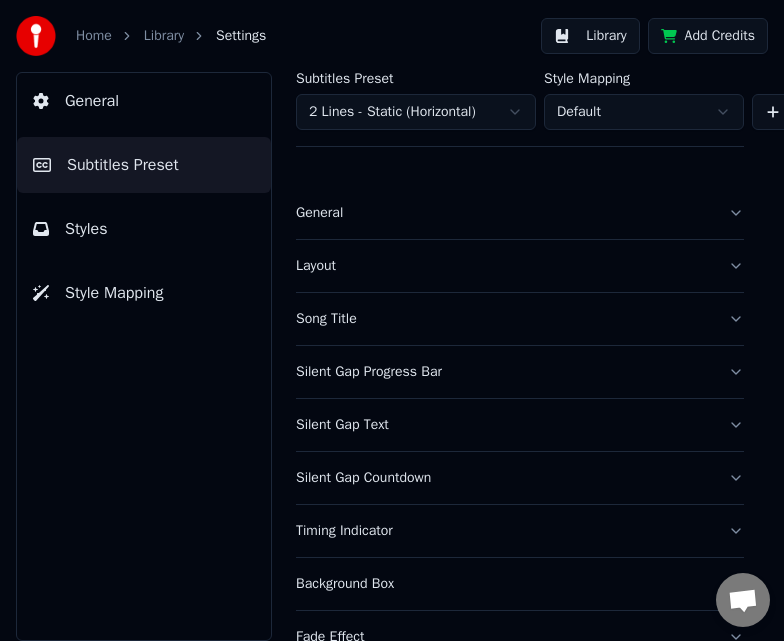 click on "Library" at bounding box center (164, 36) 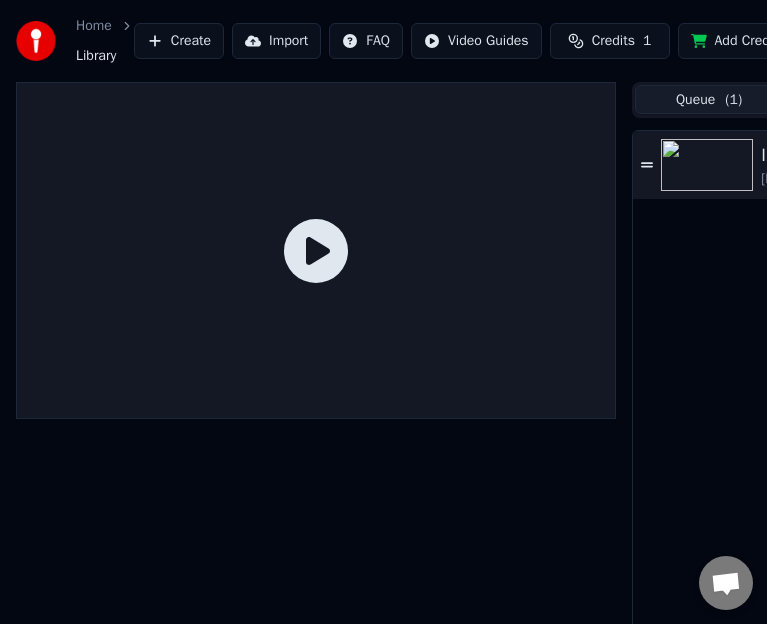 click 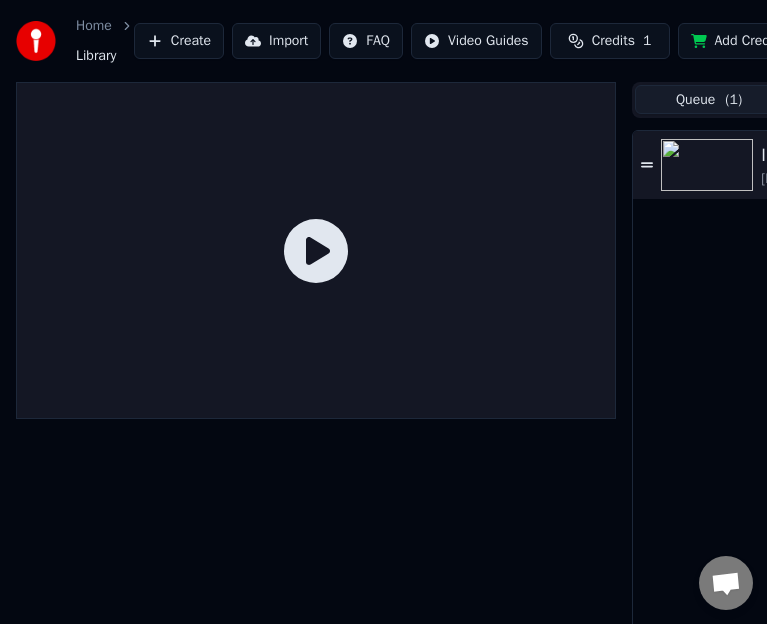 click 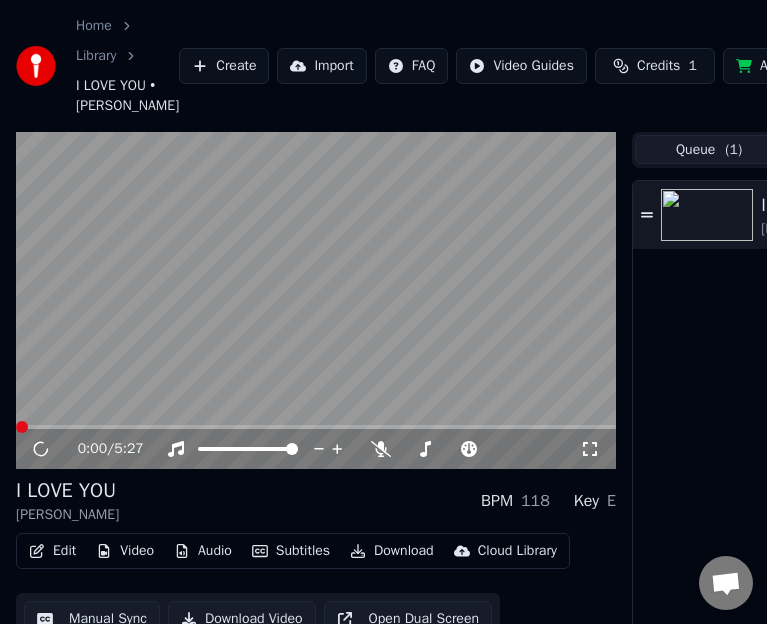 click on "Audio" at bounding box center (203, 551) 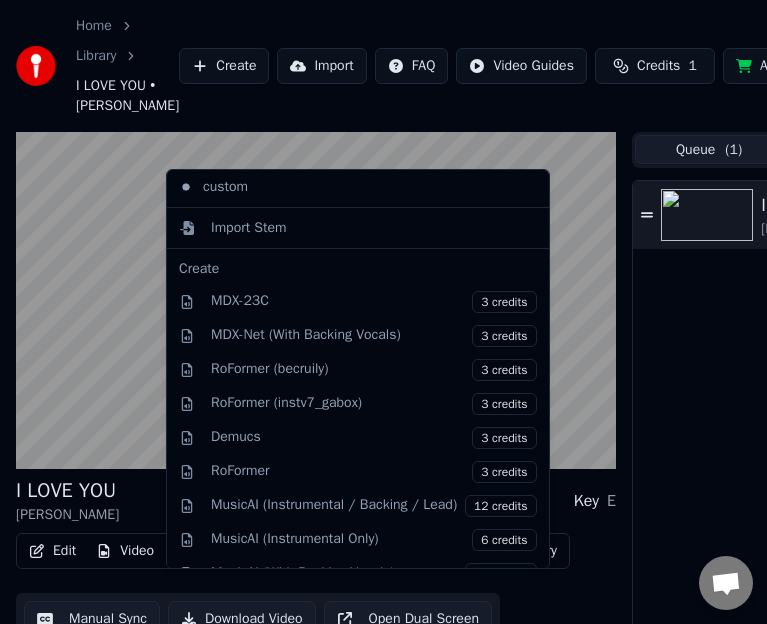 scroll, scrollTop: 233, scrollLeft: 0, axis: vertical 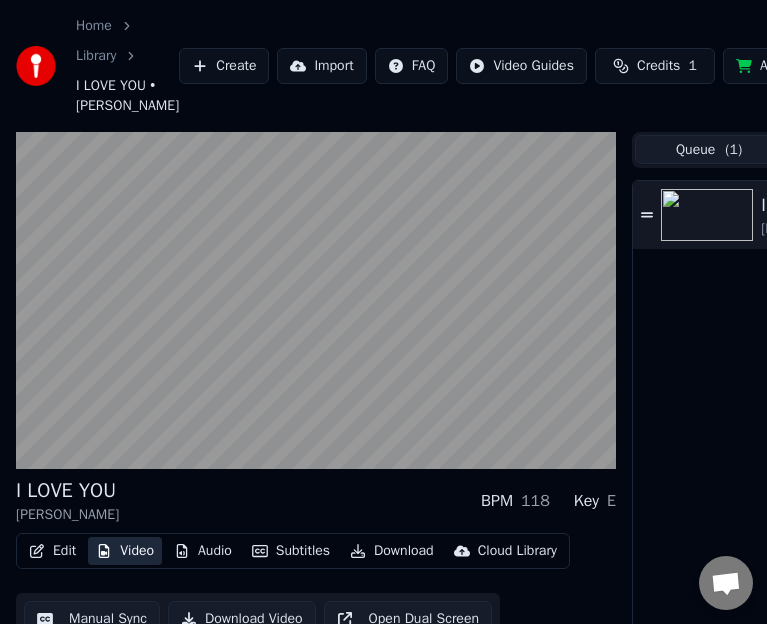 click on "Video" at bounding box center [125, 551] 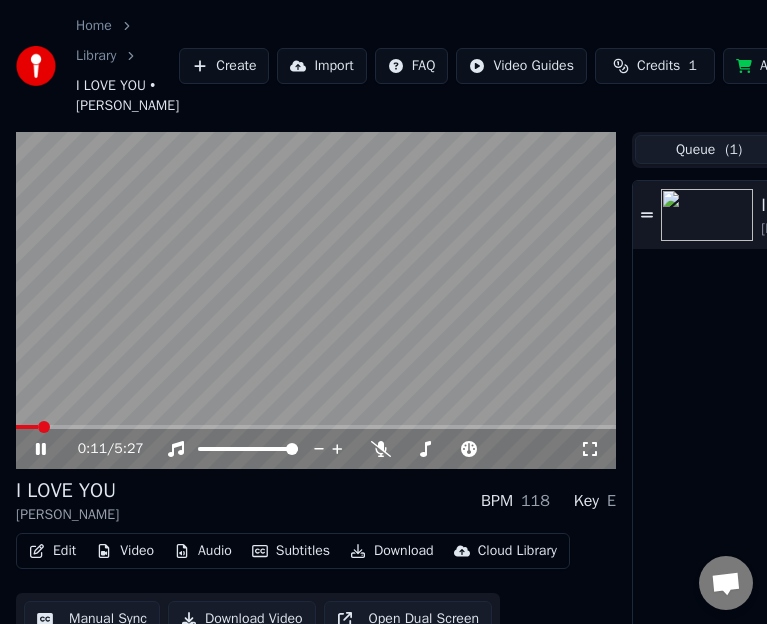 click at bounding box center [316, 301] 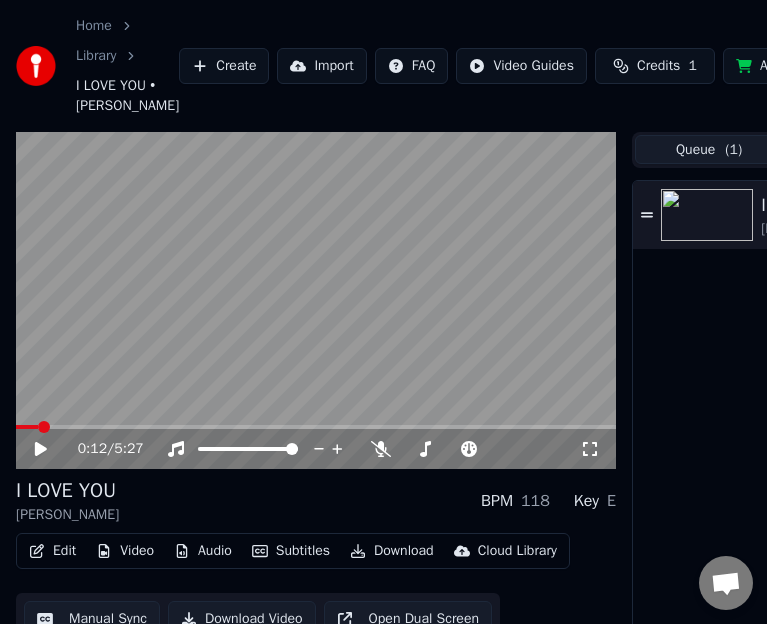 scroll, scrollTop: 141, scrollLeft: 0, axis: vertical 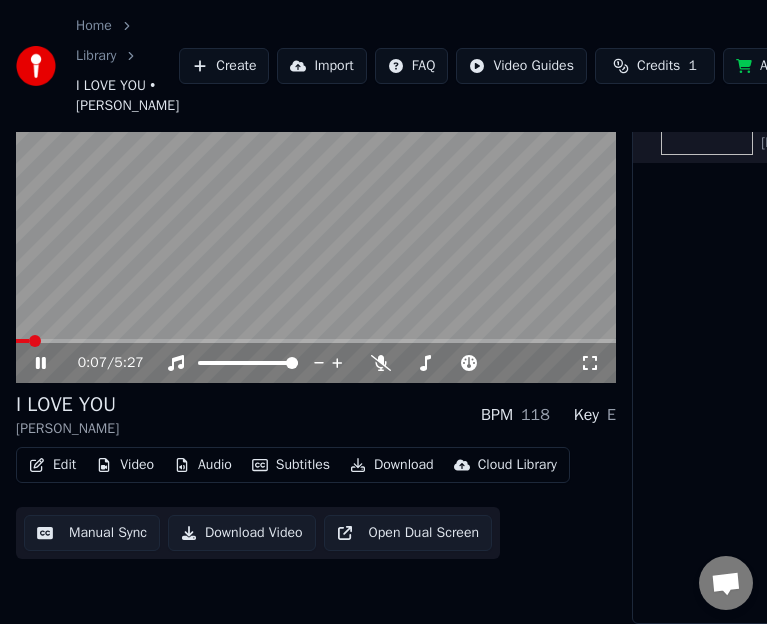 click at bounding box center [22, 341] 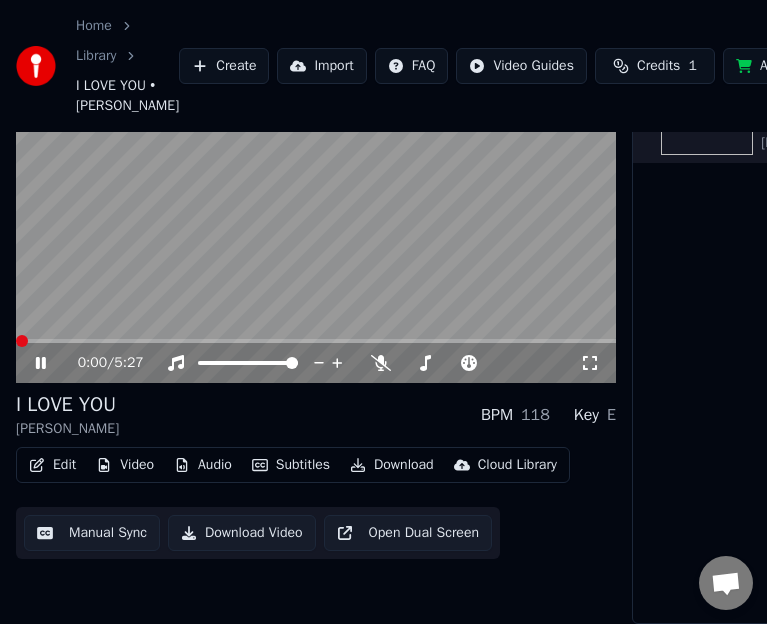 click at bounding box center (22, 341) 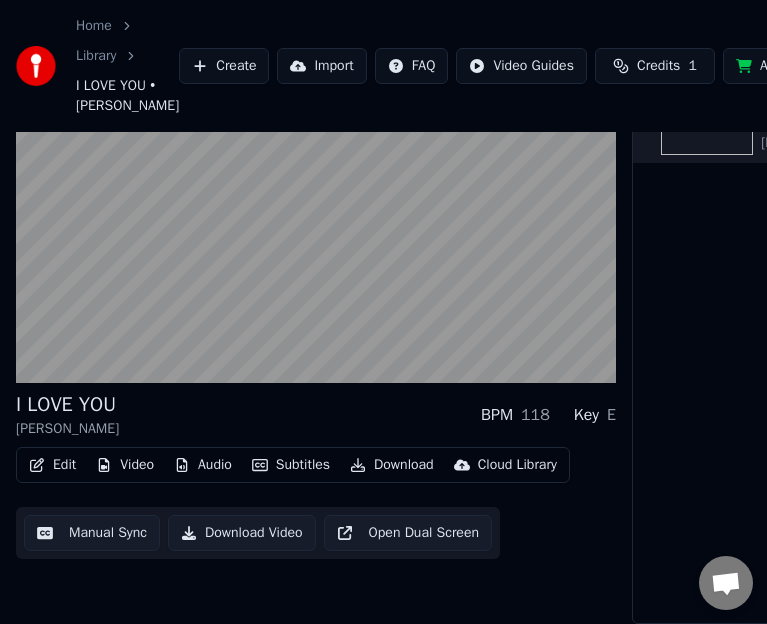 drag, startPoint x: 766, startPoint y: 234, endPoint x: 773, endPoint y: 159, distance: 75.32596 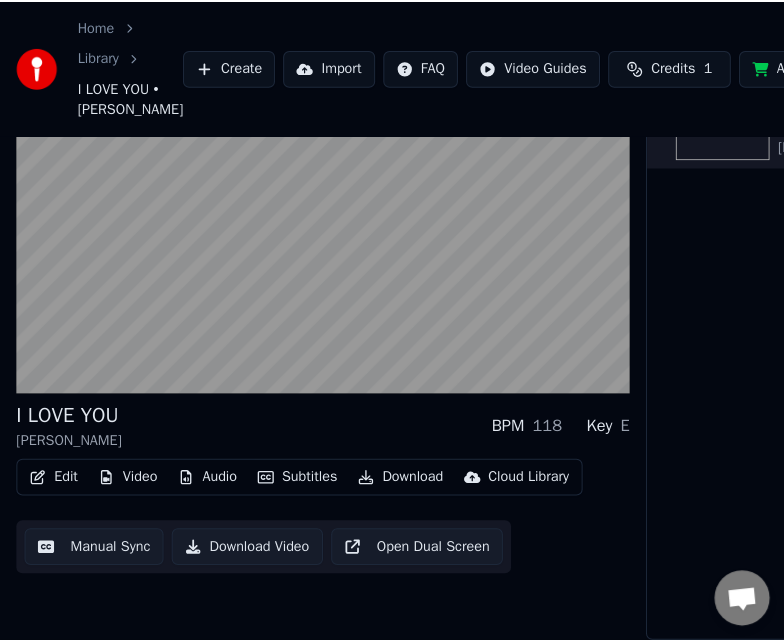 scroll, scrollTop: 0, scrollLeft: 0, axis: both 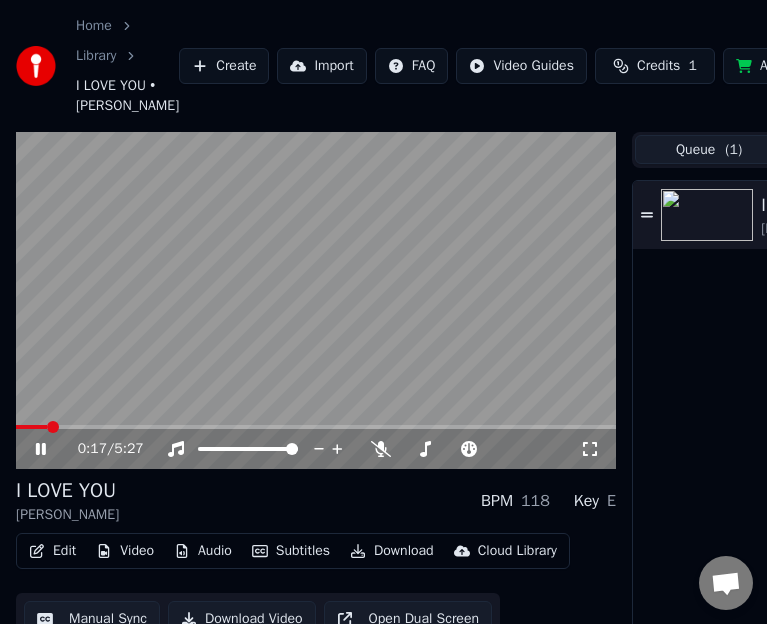 click on "Edit" at bounding box center (52, 551) 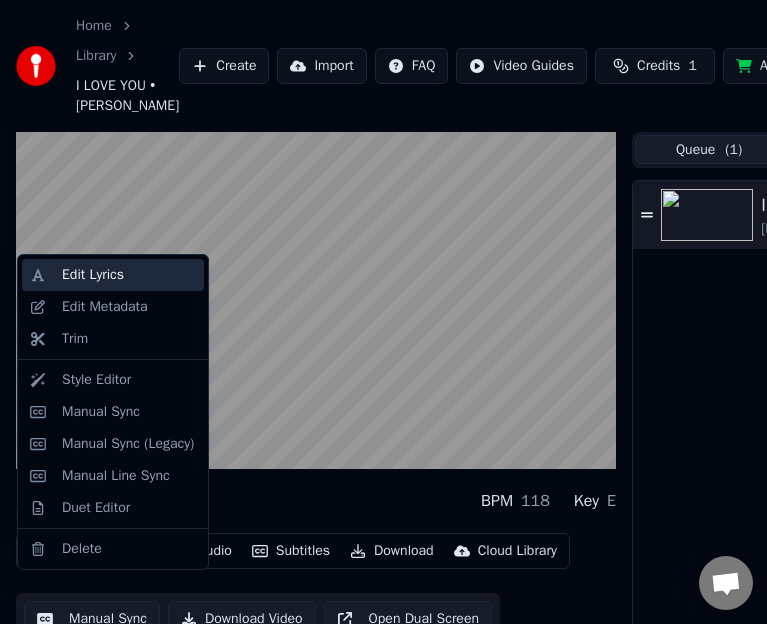 click on "Edit Lyrics" at bounding box center (129, 275) 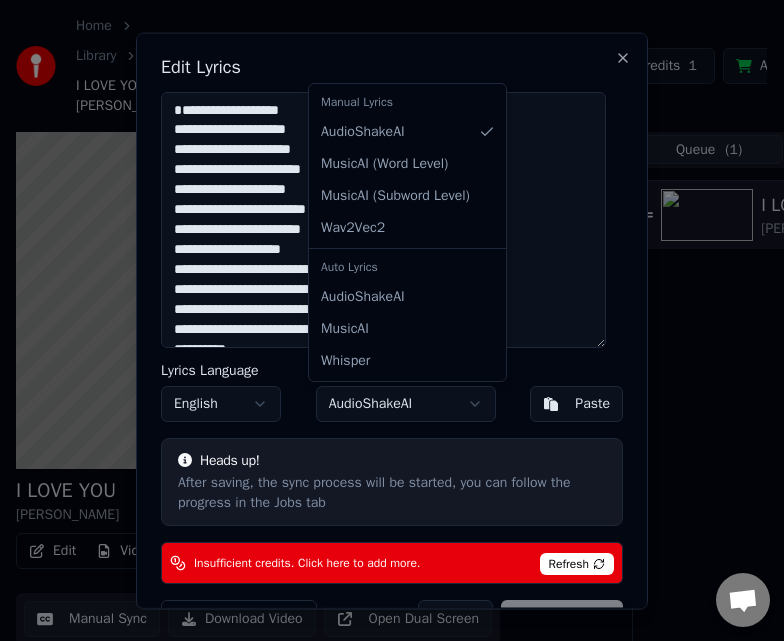 click on "Home Library I LOVE YOU • [PERSON_NAME] Create Import FAQ Video Guides Credits 1 Add Credits Settings I LOVE YOU [PERSON_NAME] BPM 118 Key E Edit Video Audio Subtitles Download Cloud Library Manual Sync Download Video Open Dual Screen Queue ( 1 ) Jobs Library I LOVE YOU [PERSON_NAME] Edit Lyrics Lyrics Language English Sync Model AudioShakeAI Paste Heads up! After saving, the sync process will be started, you can follow the progress in the Jobs tab Insufficient credits. Click here to add more. Refresh This will use 3 credits Cancel Save and Sync Close Manual Lyrics AudioShakeAI MusicAI ( Word Level ) MusicAI ( Subword Level ) Wav2Vec2 Auto Lyrics AudioShakeAI MusicAI Whisper" at bounding box center [383, 320] 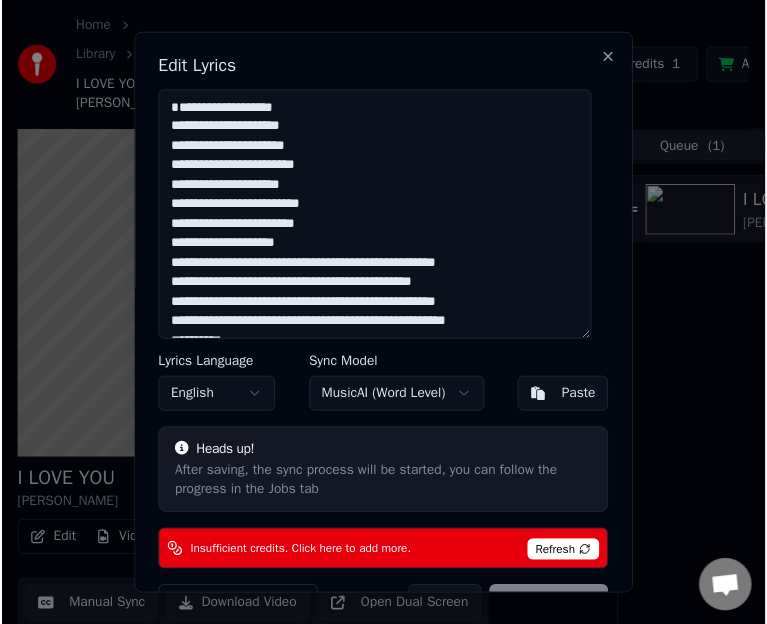 scroll, scrollTop: 51, scrollLeft: 0, axis: vertical 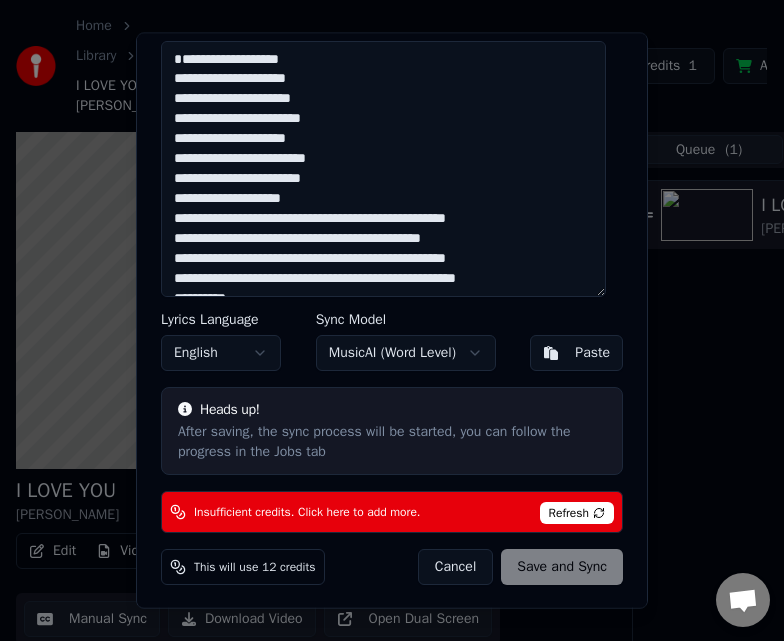 click on "Cancel Save and Sync" at bounding box center [520, 566] 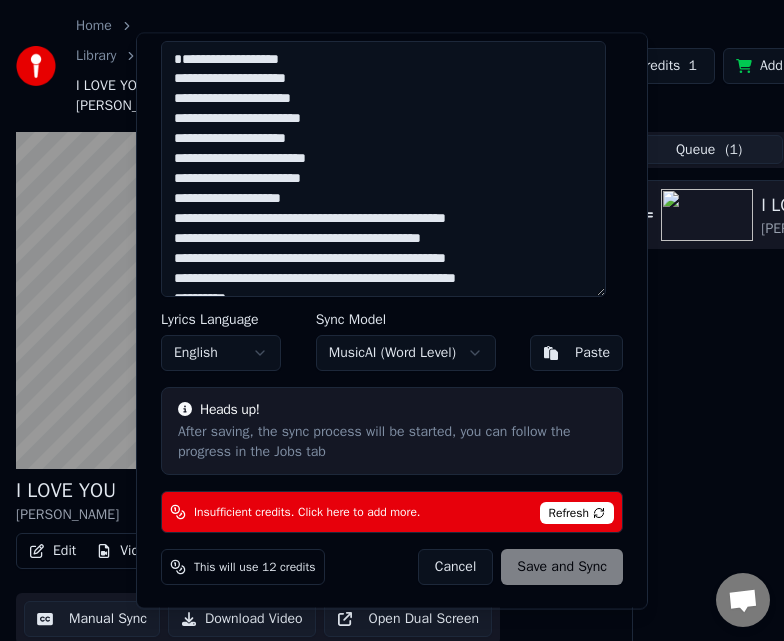 type on "**********" 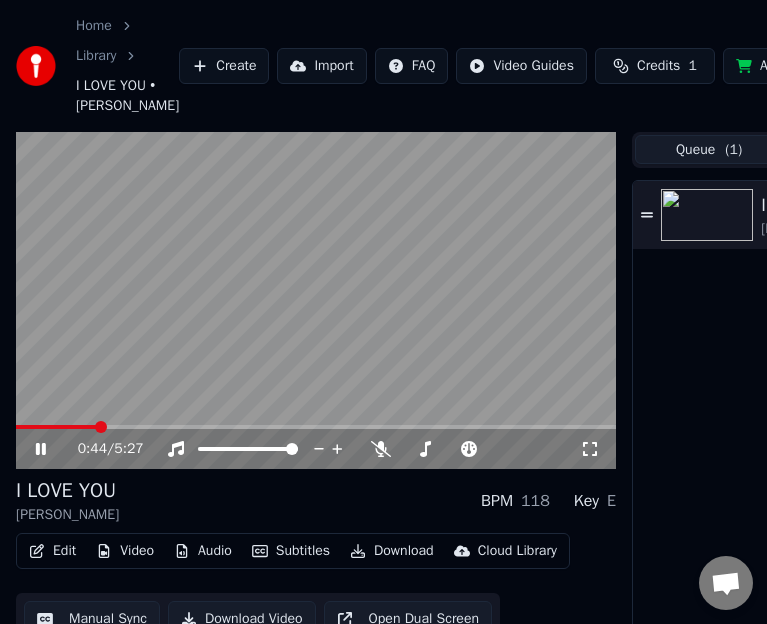click at bounding box center (101, 427) 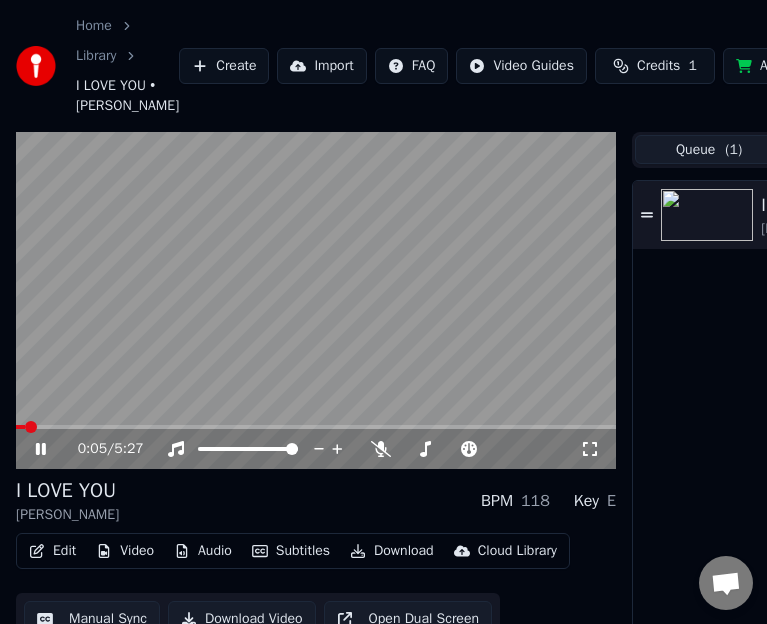 click at bounding box center [20, 427] 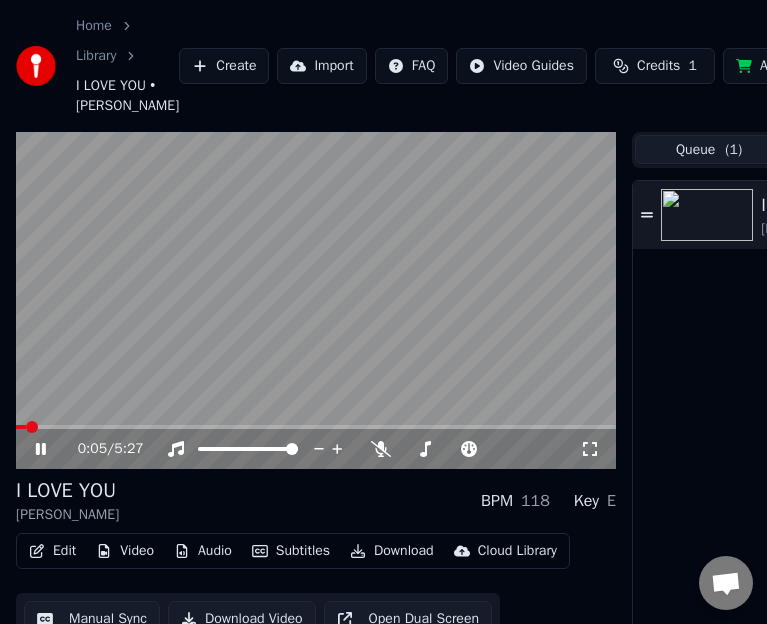 click at bounding box center (21, 427) 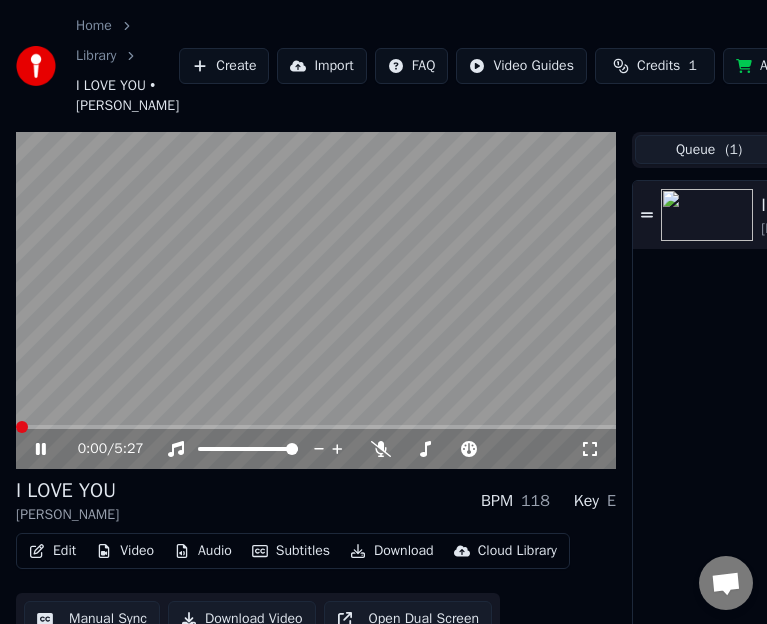 click at bounding box center [16, 427] 